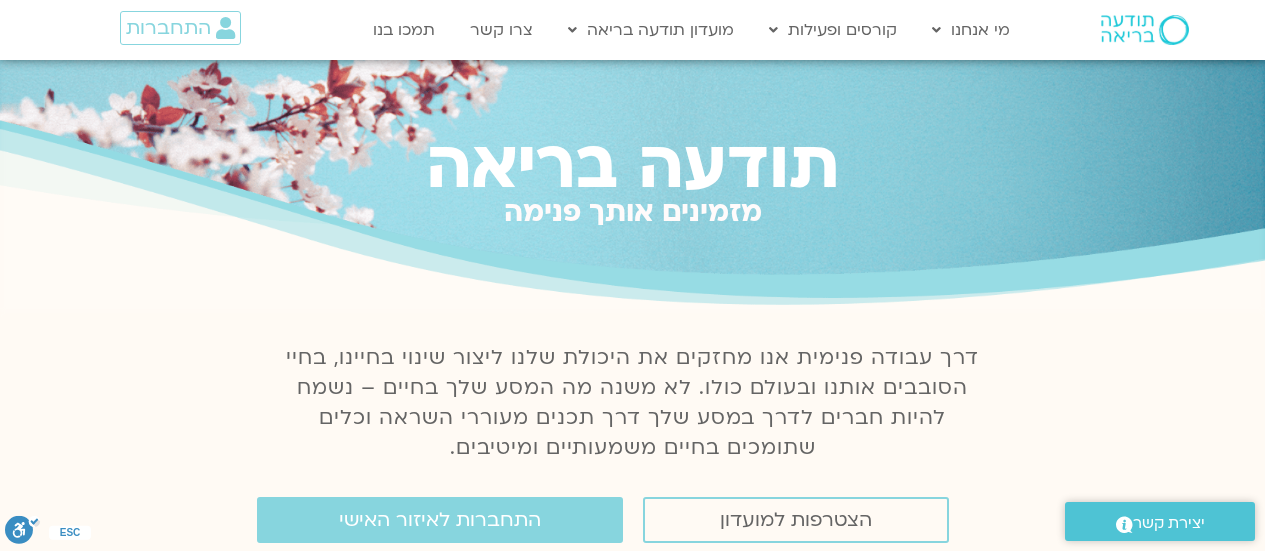 scroll, scrollTop: 0, scrollLeft: 0, axis: both 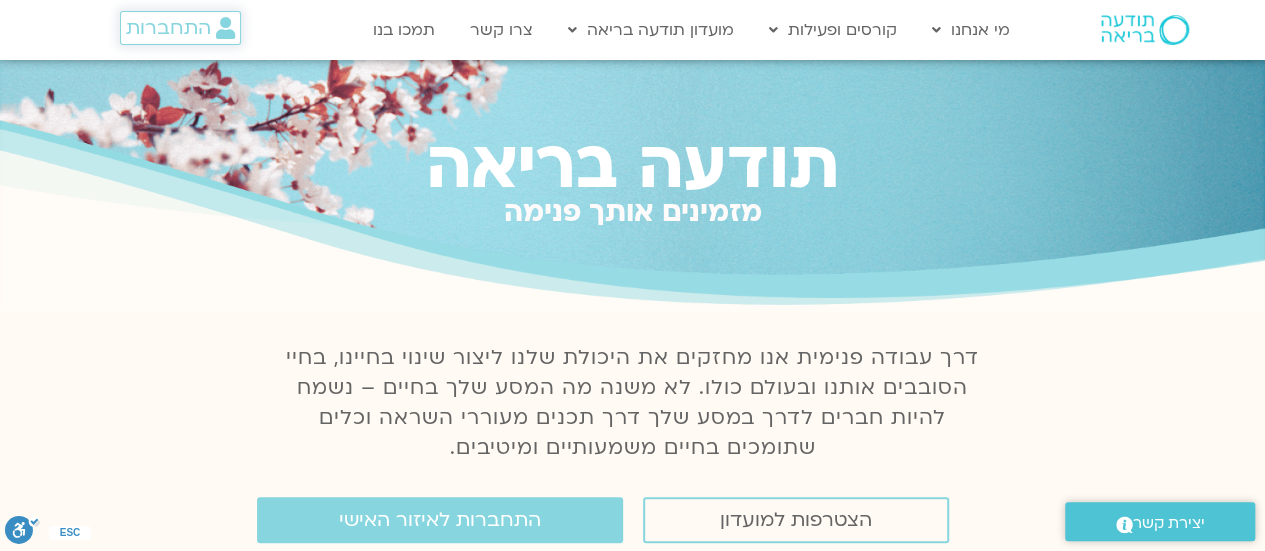 click on "התחברות" at bounding box center (168, 28) 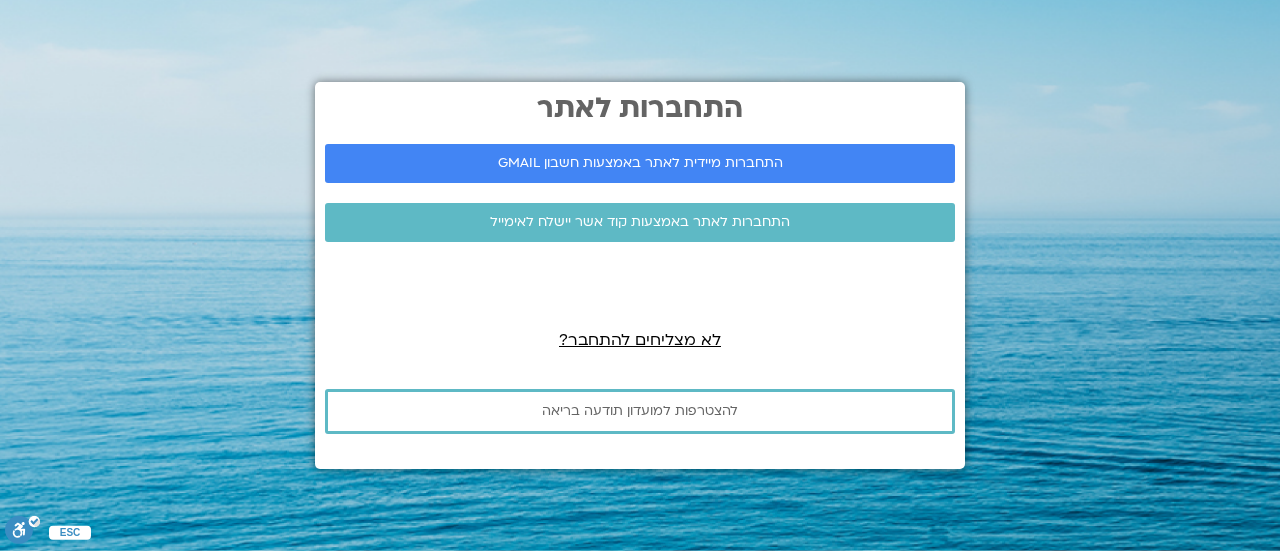 scroll, scrollTop: 0, scrollLeft: 0, axis: both 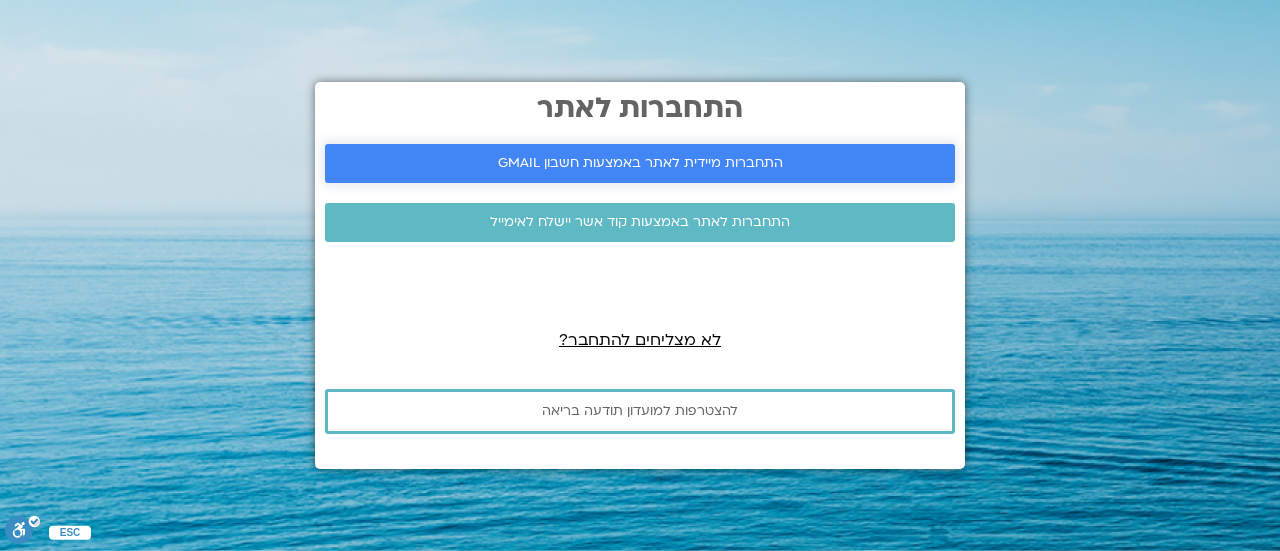 click on "התחברות מיידית לאתר באמצעות חשבון GMAIL" at bounding box center [640, 163] 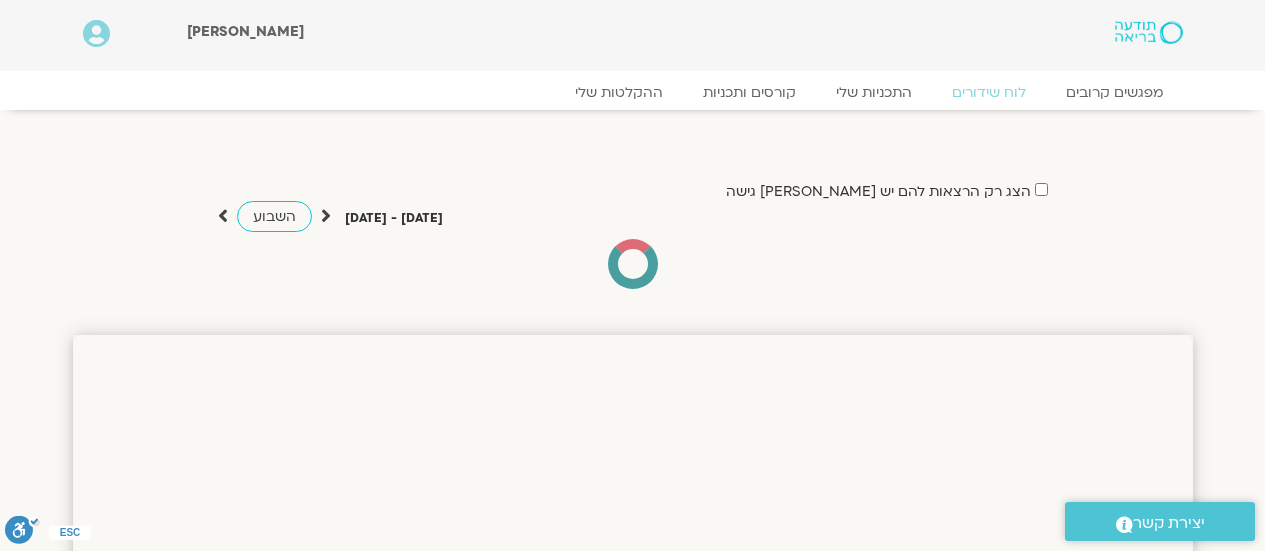 scroll, scrollTop: 0, scrollLeft: 0, axis: both 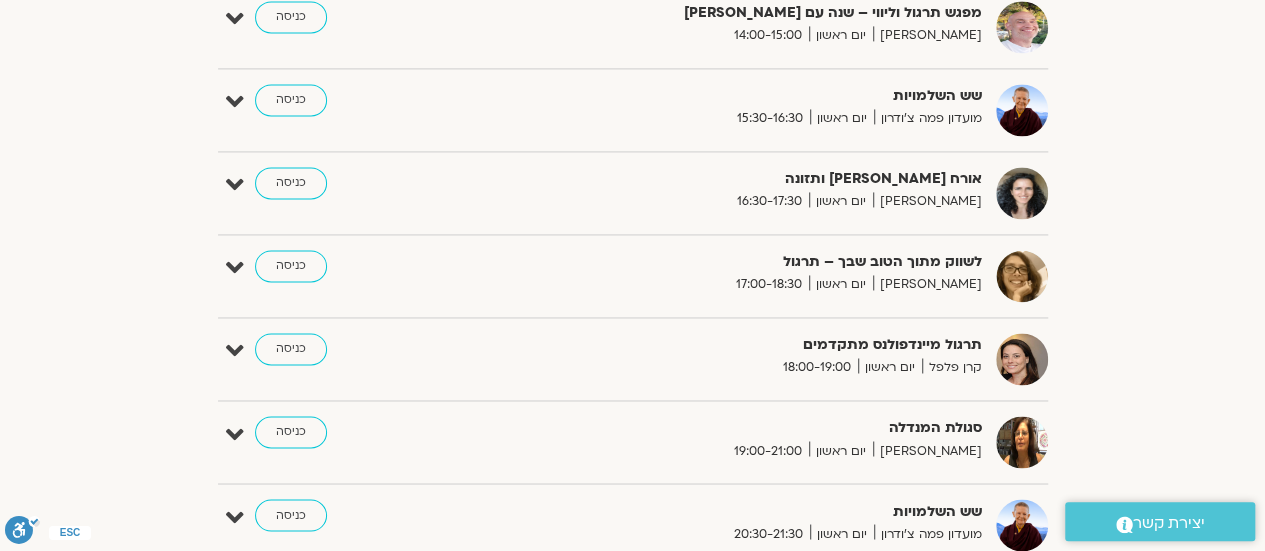 click on "הצג רק הרצאות להם יש [PERSON_NAME] גישה
[DATE] - [DATE]
השבוע
להציג אירועים שפתוחים עבורי
הכל
א 06.07 ב 07.07 ג 08.07 ד 09.07 ה 10.07 ו 11.07 ש 12.07
כניסה" at bounding box center (632, -327) 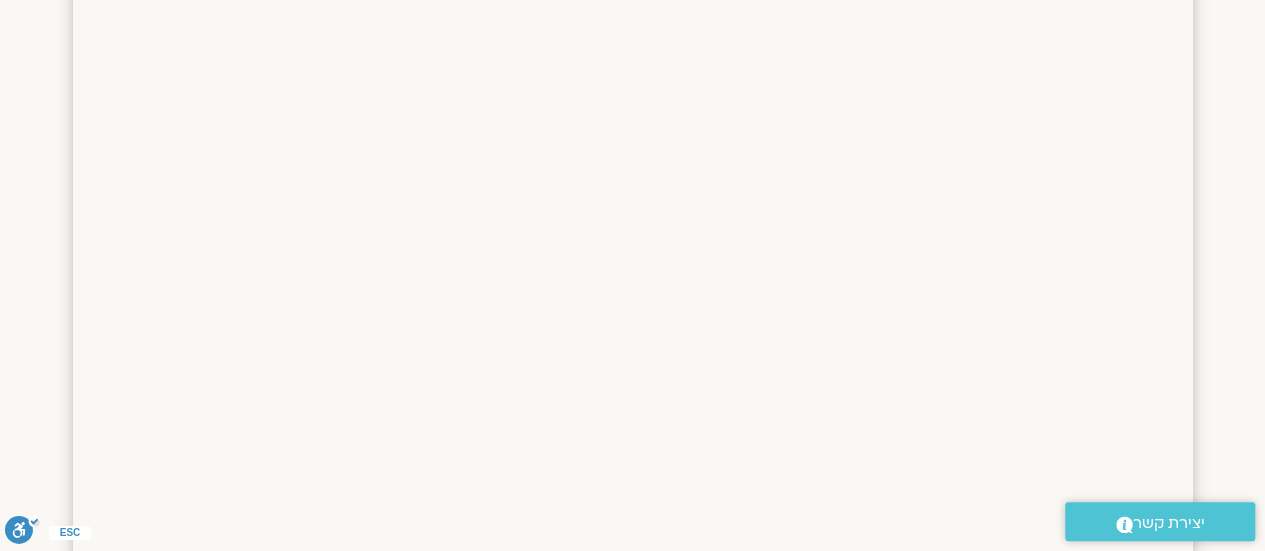 scroll, scrollTop: 2620, scrollLeft: 0, axis: vertical 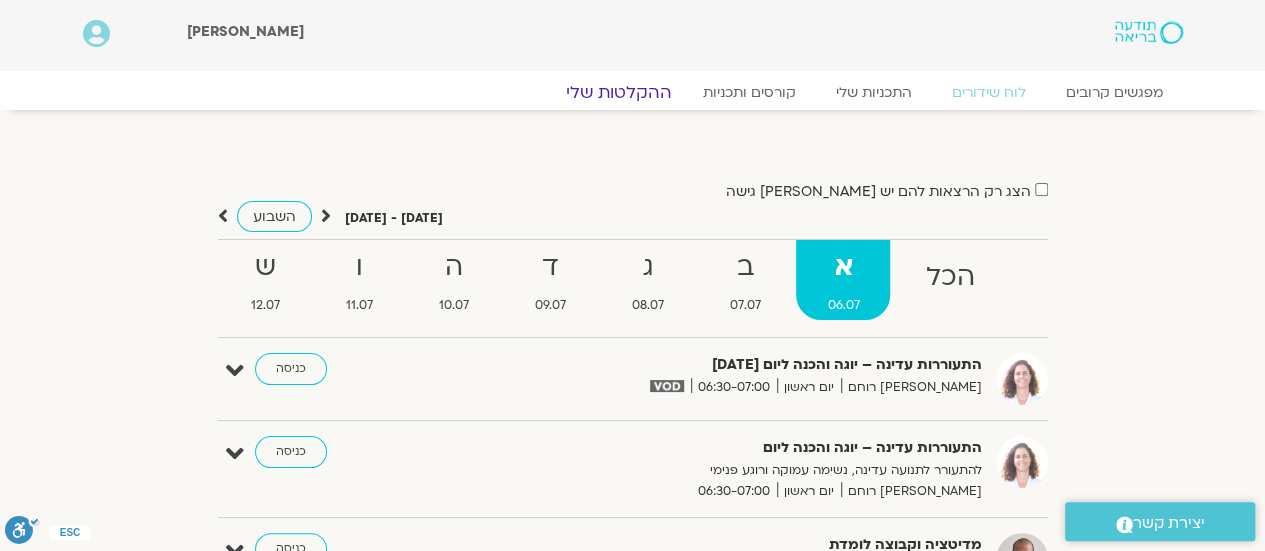 click on "ההקלטות שלי" 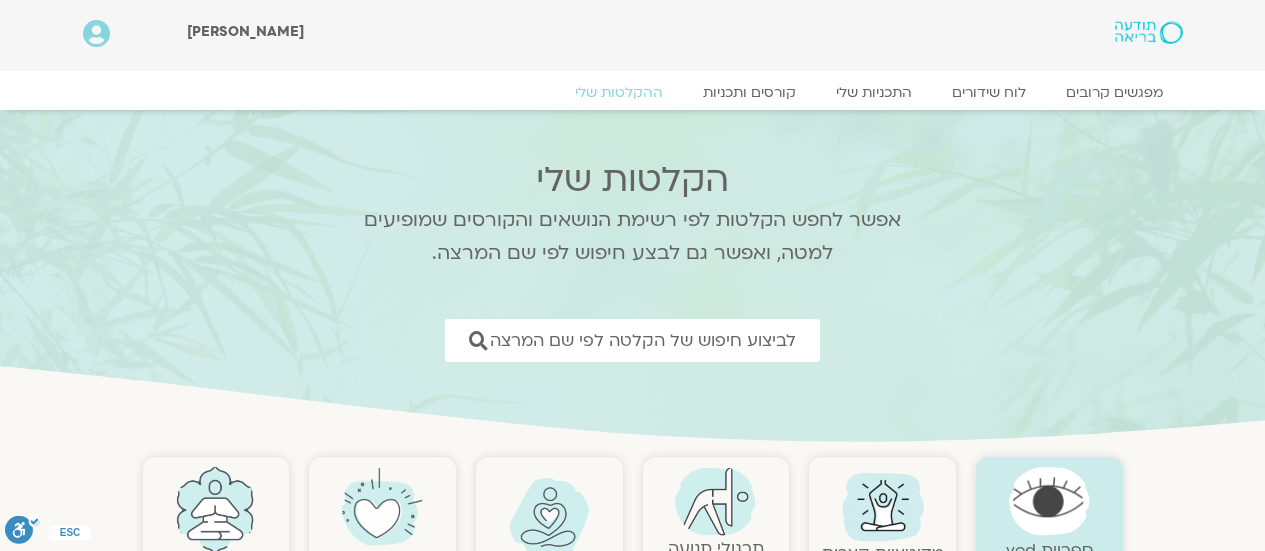 scroll, scrollTop: 0, scrollLeft: 0, axis: both 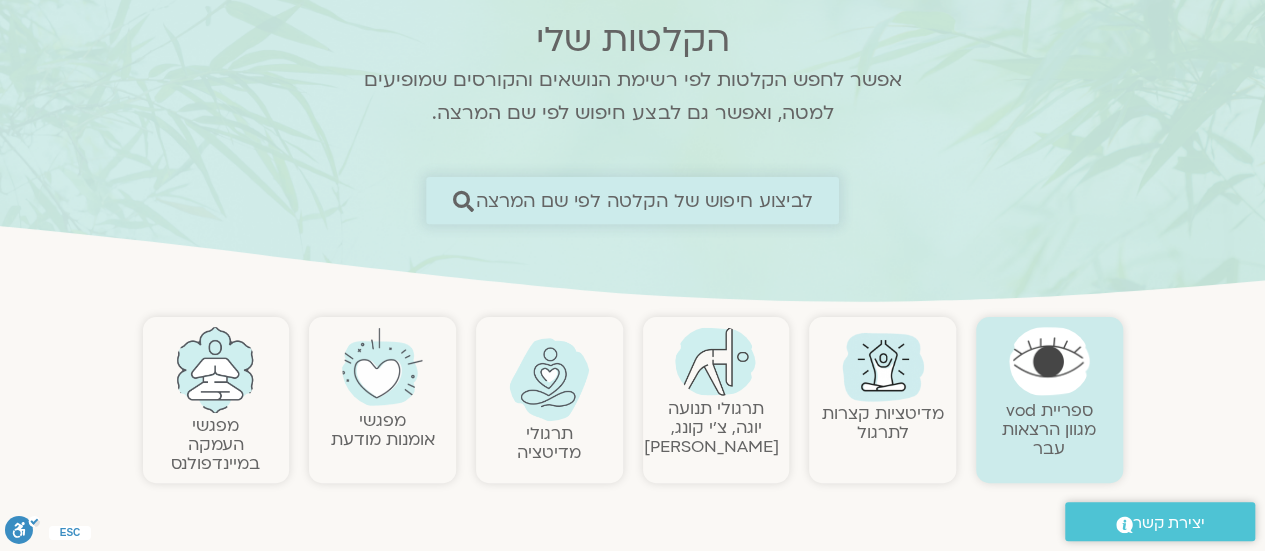 click on "לביצוע חיפוש של הקלטה לפי שם המרצה" at bounding box center (644, 200) 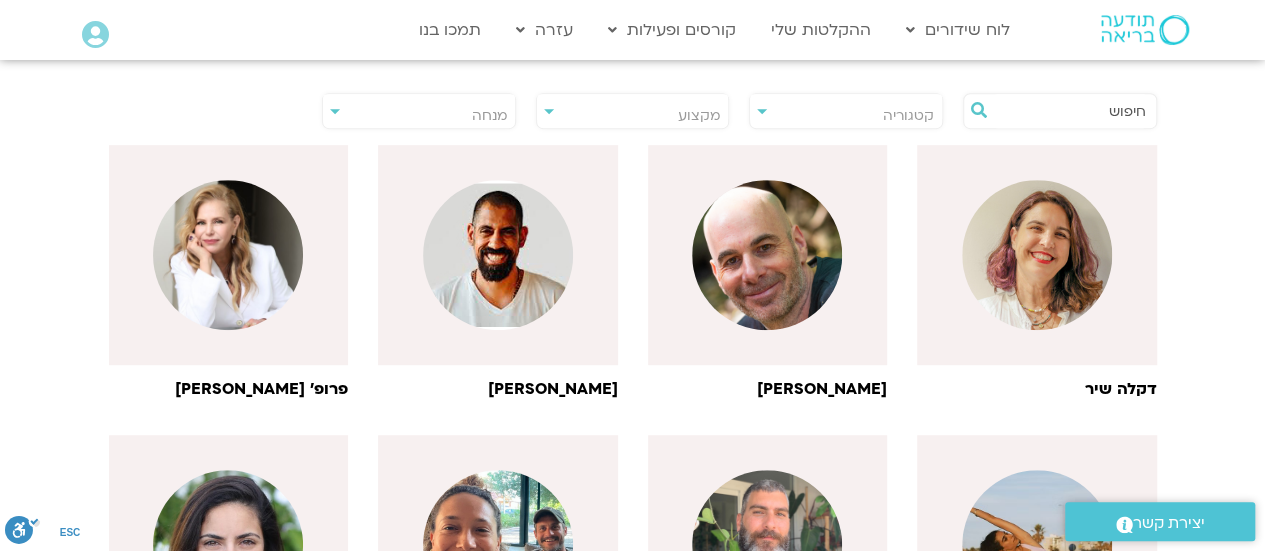 scroll, scrollTop: 482, scrollLeft: 0, axis: vertical 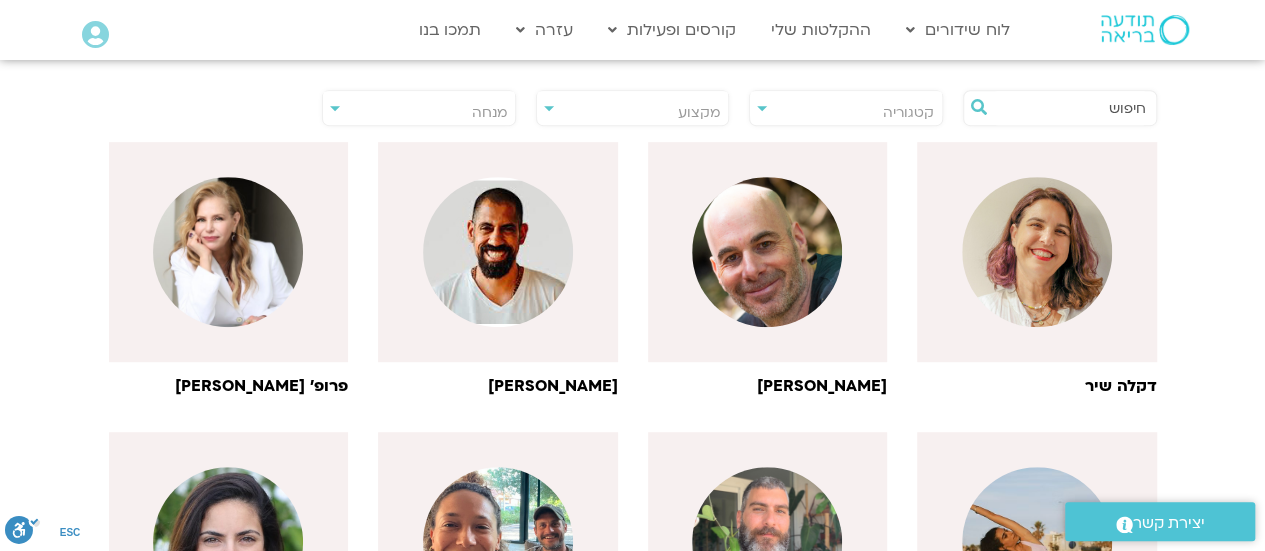 click at bounding box center (1070, 108) 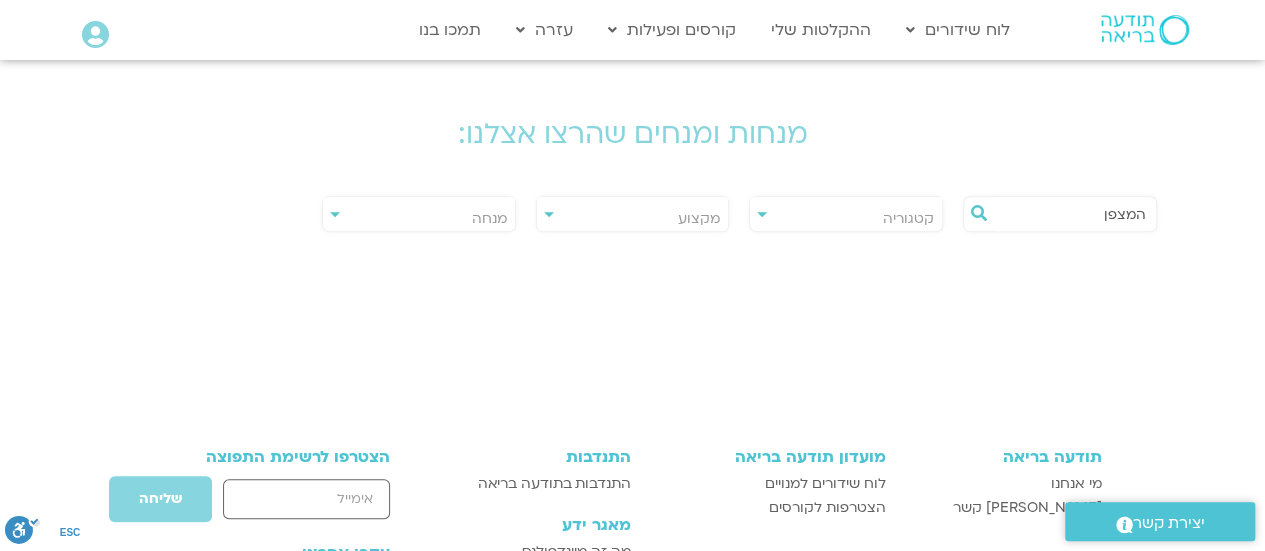 scroll, scrollTop: 380, scrollLeft: 0, axis: vertical 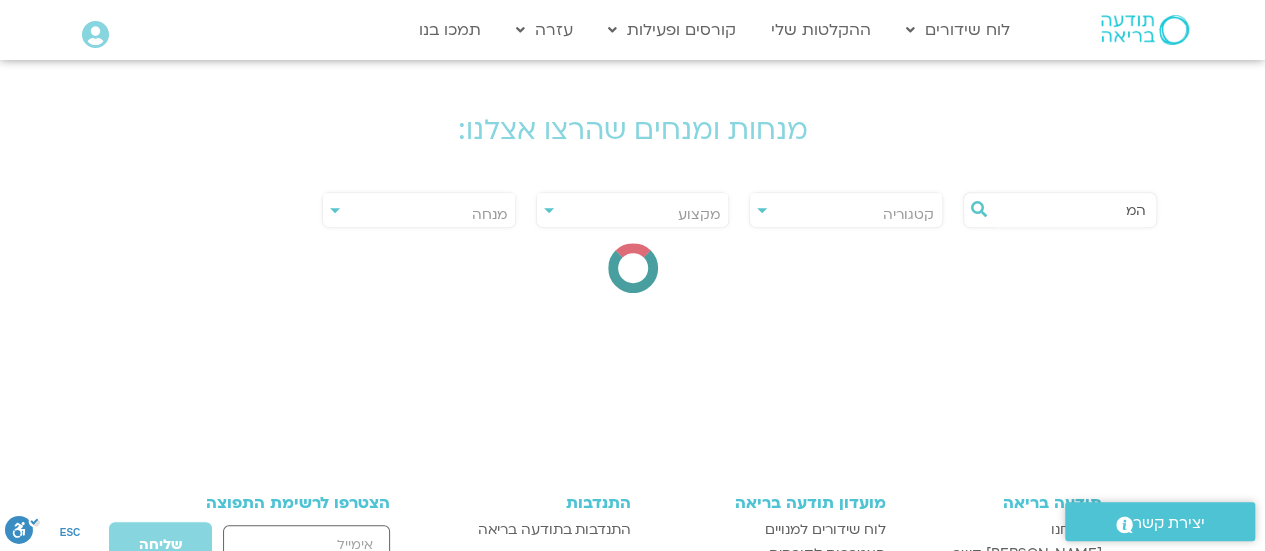 type on "ה" 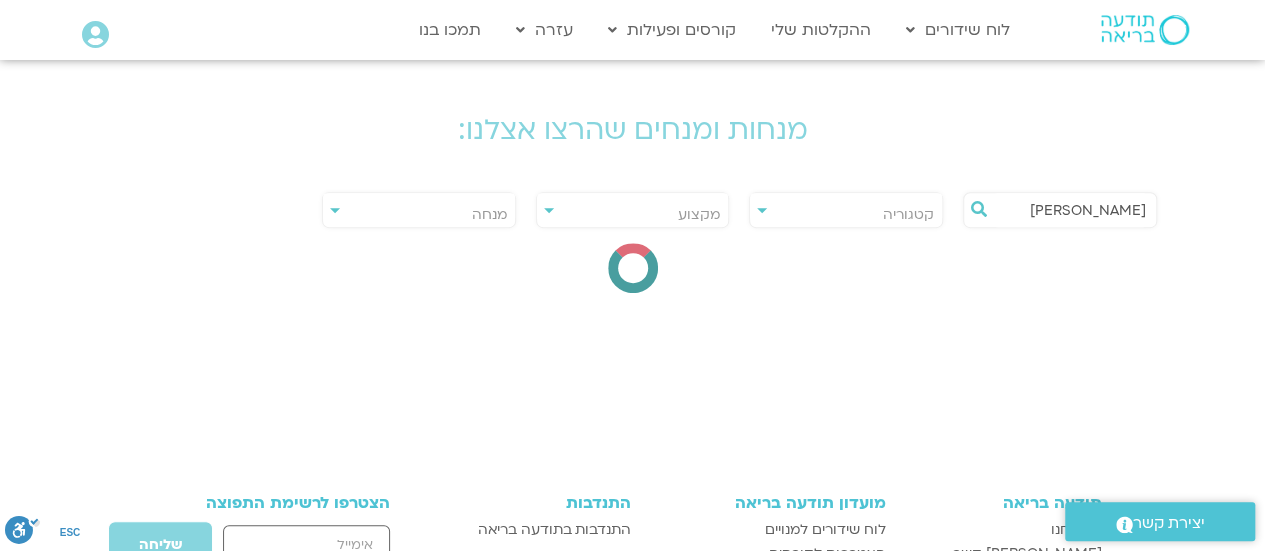 type on "ארנינה קשטן" 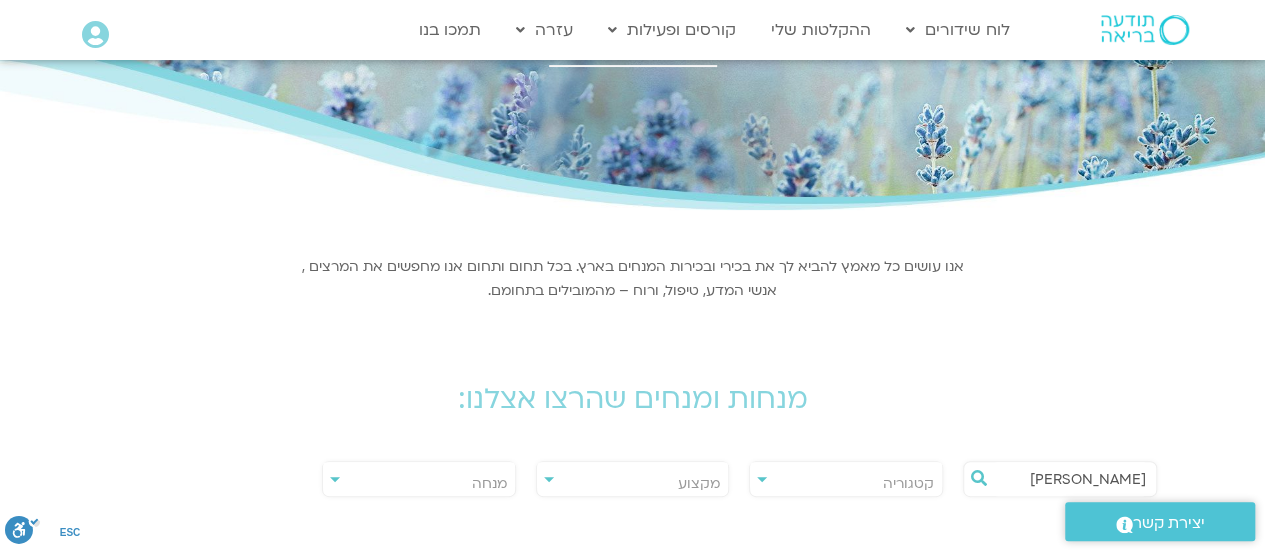 scroll, scrollTop: 0, scrollLeft: 0, axis: both 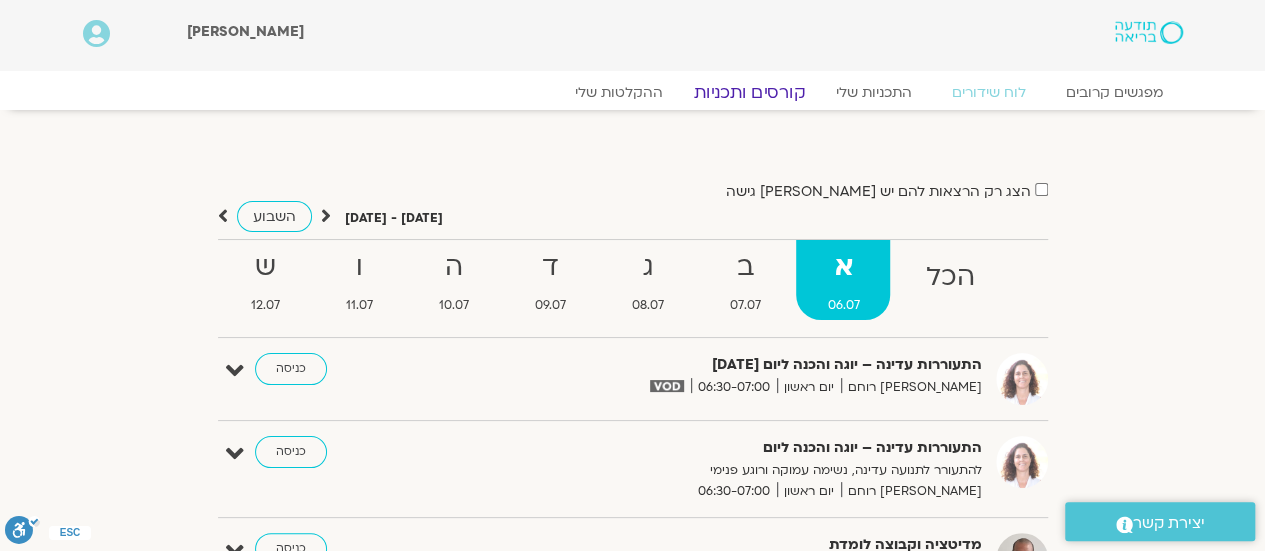 click on "קורסים ותכניות" 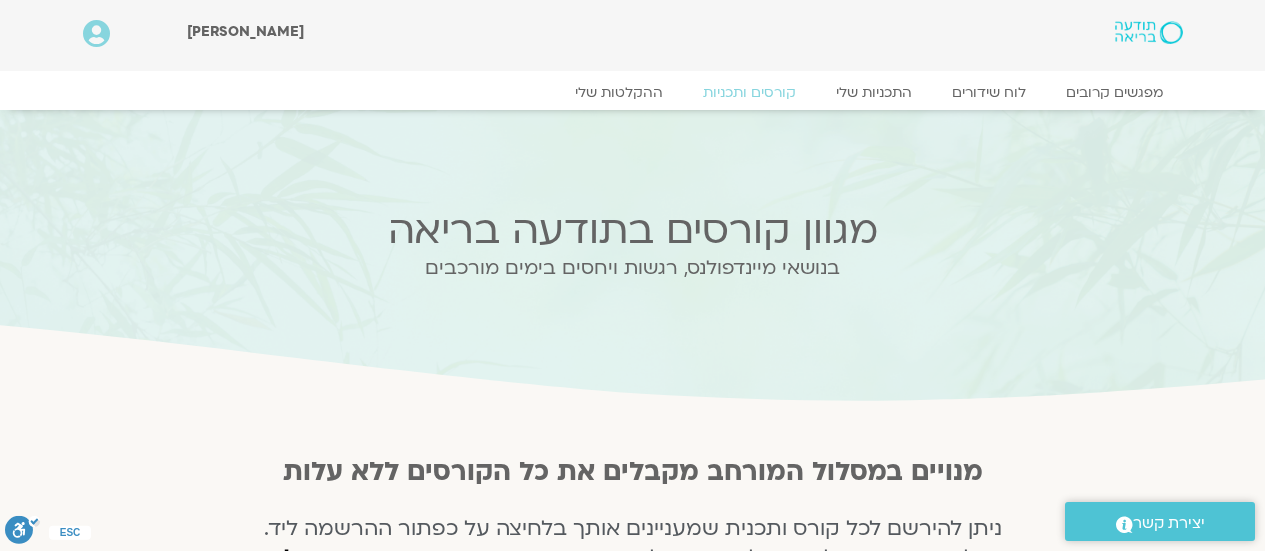 scroll, scrollTop: 0, scrollLeft: 0, axis: both 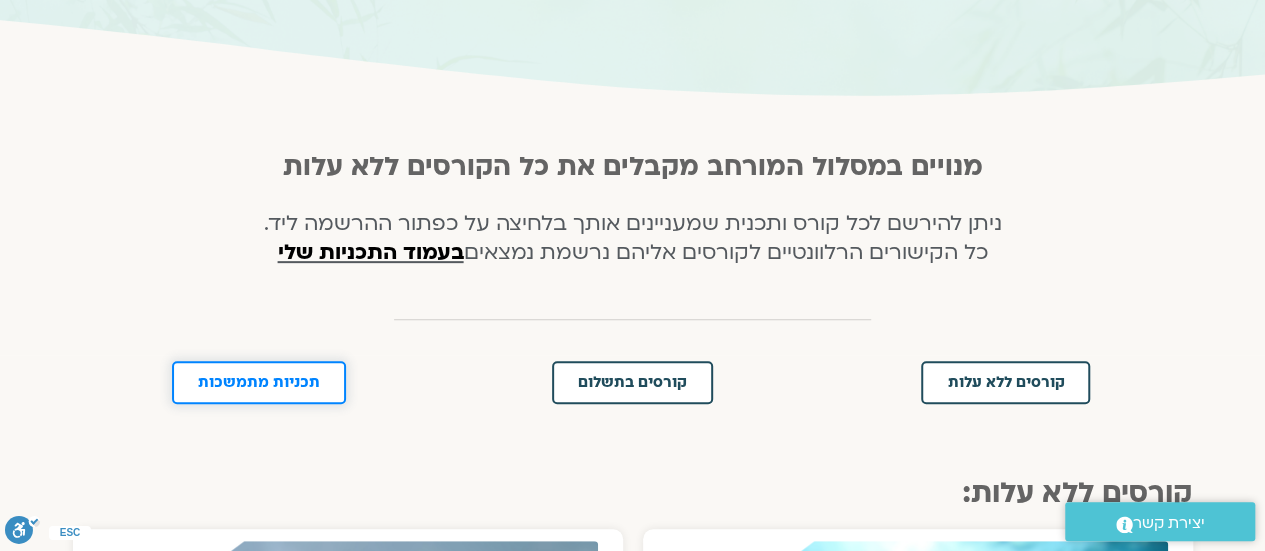 click on "תכניות מתמשכות" at bounding box center [259, 382] 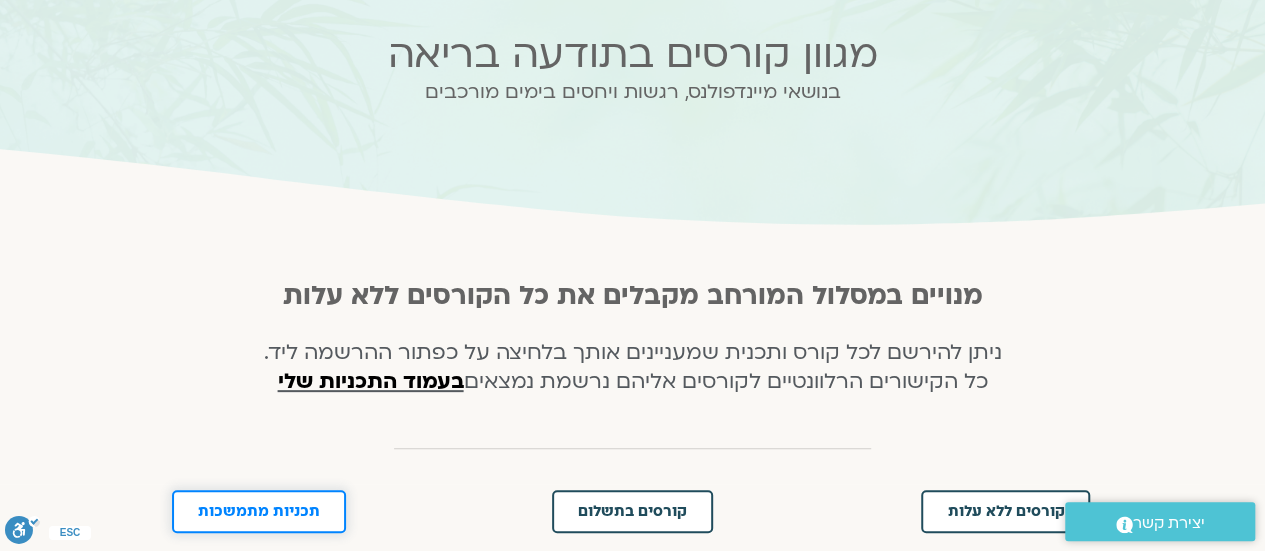 scroll, scrollTop: 0, scrollLeft: 0, axis: both 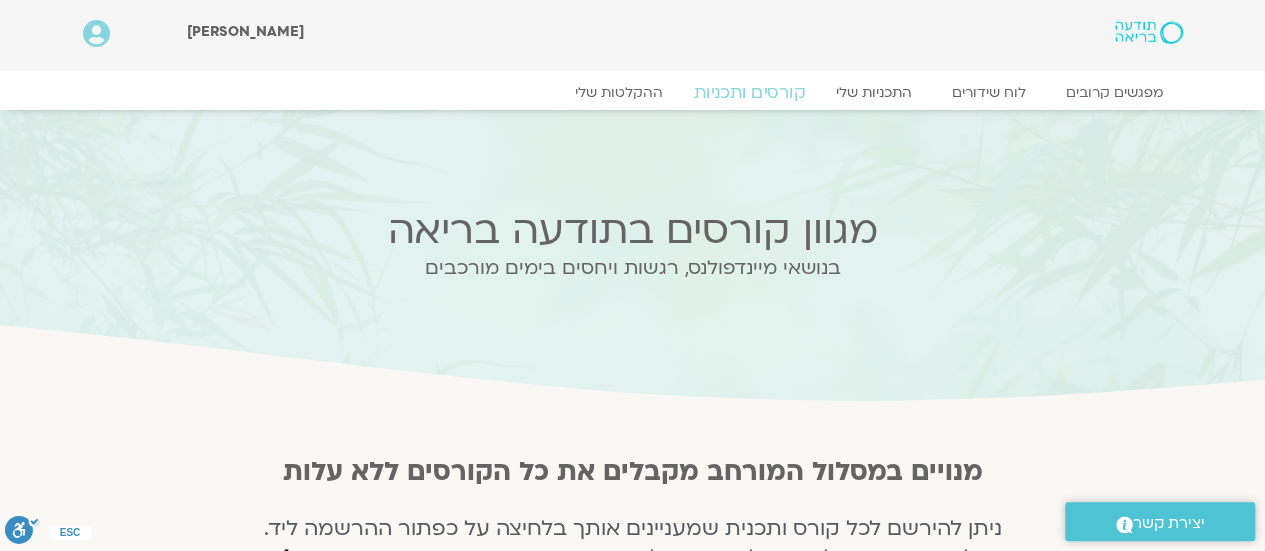 click on "קורסים ותכניות" 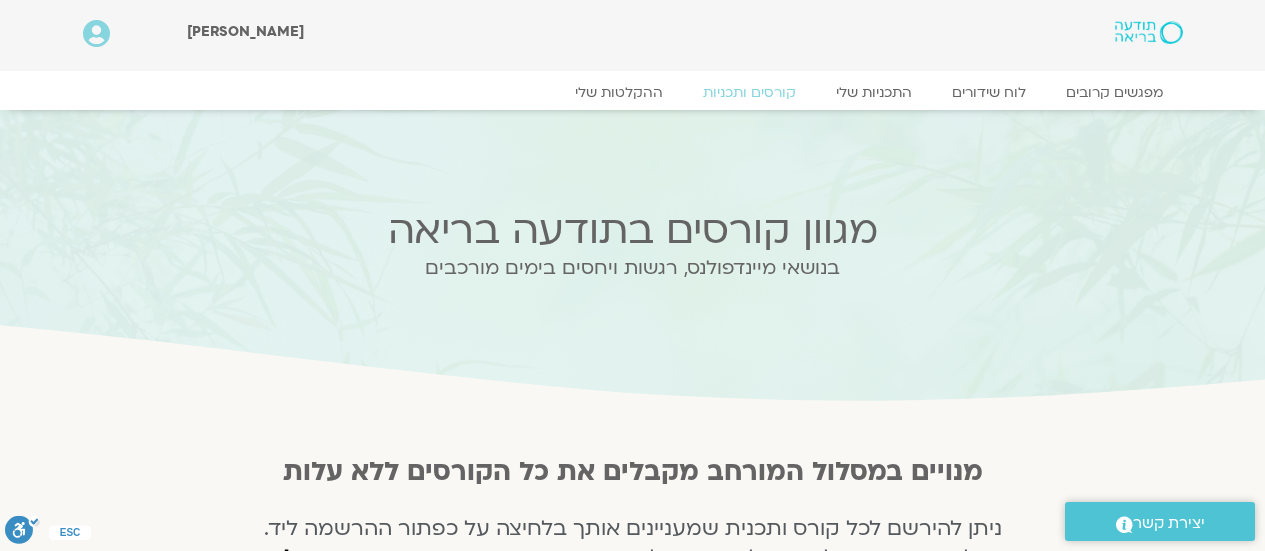 scroll, scrollTop: 0, scrollLeft: 0, axis: both 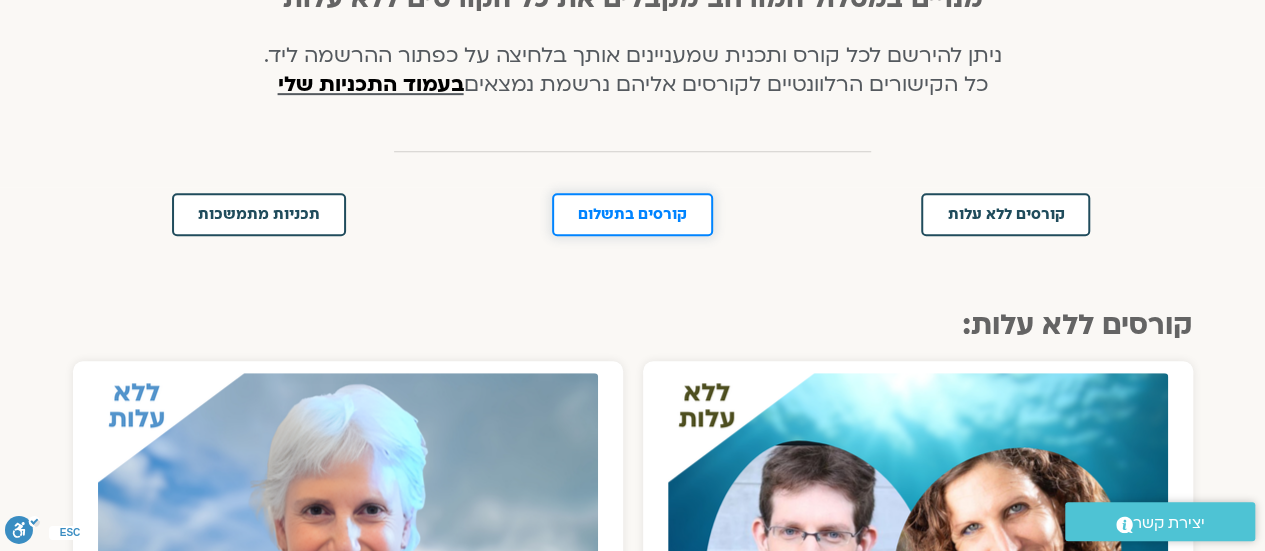 click on "קורסים בתשלום" at bounding box center [632, 214] 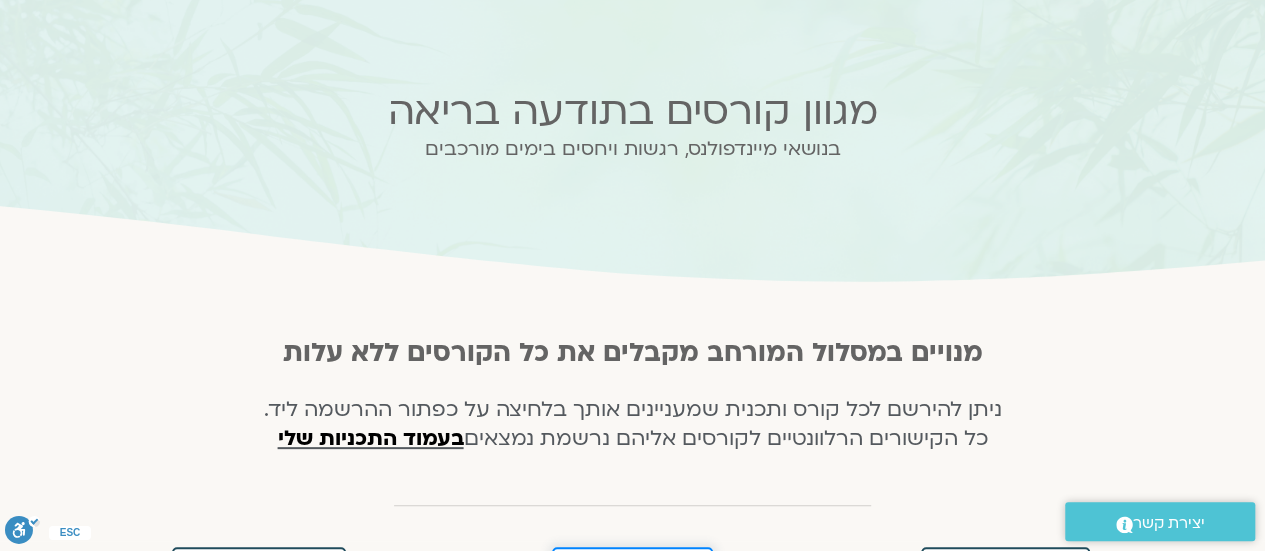 scroll, scrollTop: 0, scrollLeft: 0, axis: both 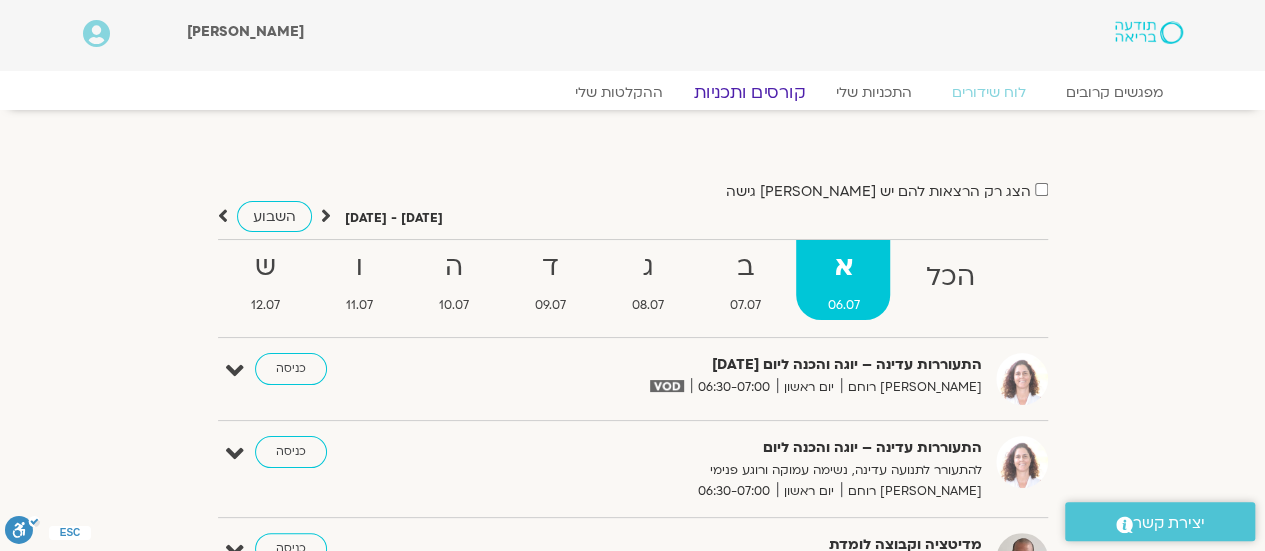 click on "קורסים ותכניות" 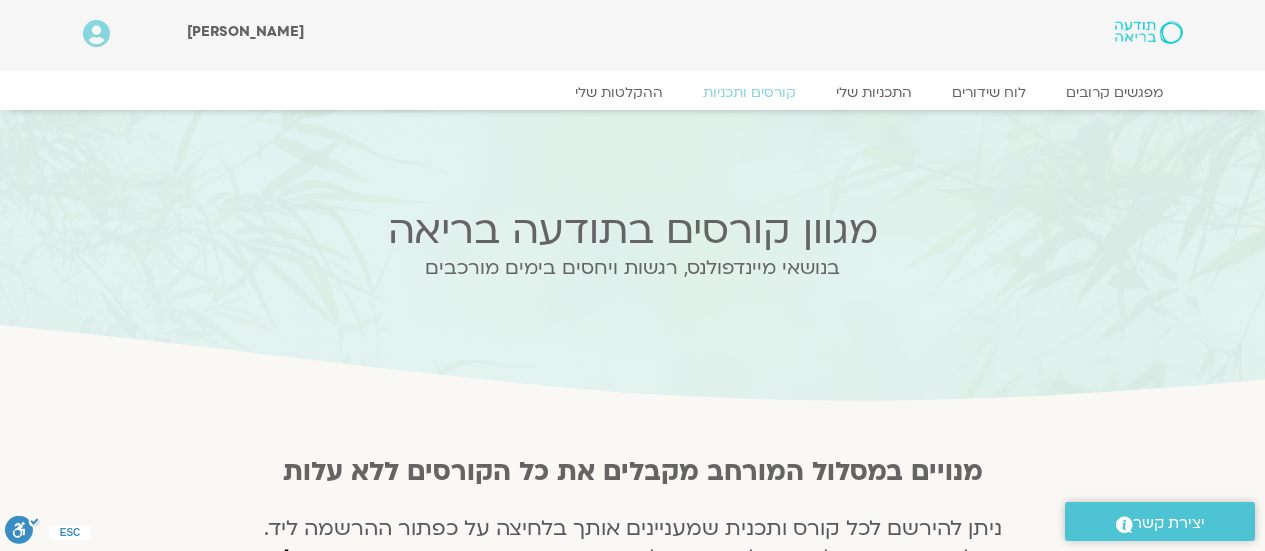 scroll, scrollTop: 0, scrollLeft: 0, axis: both 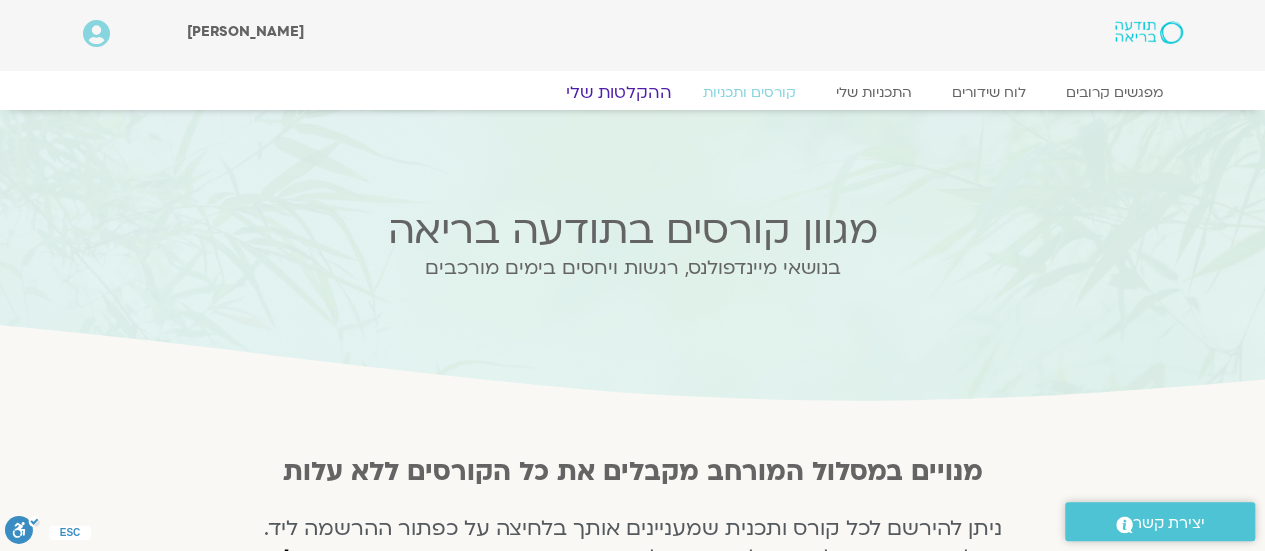 click on "ההקלטות שלי" 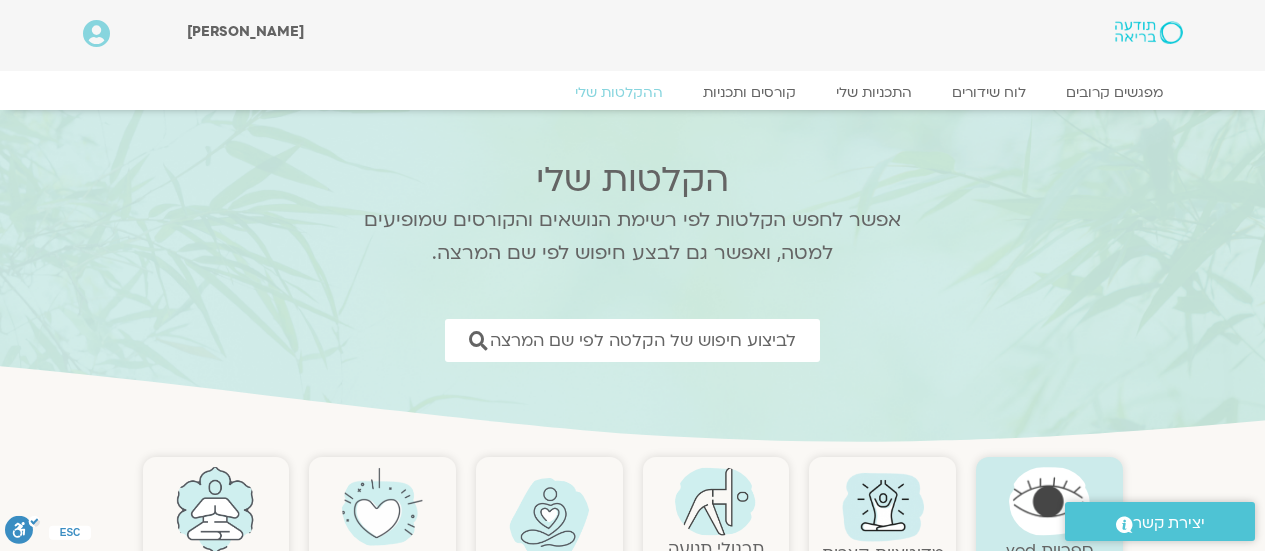 scroll, scrollTop: 0, scrollLeft: 0, axis: both 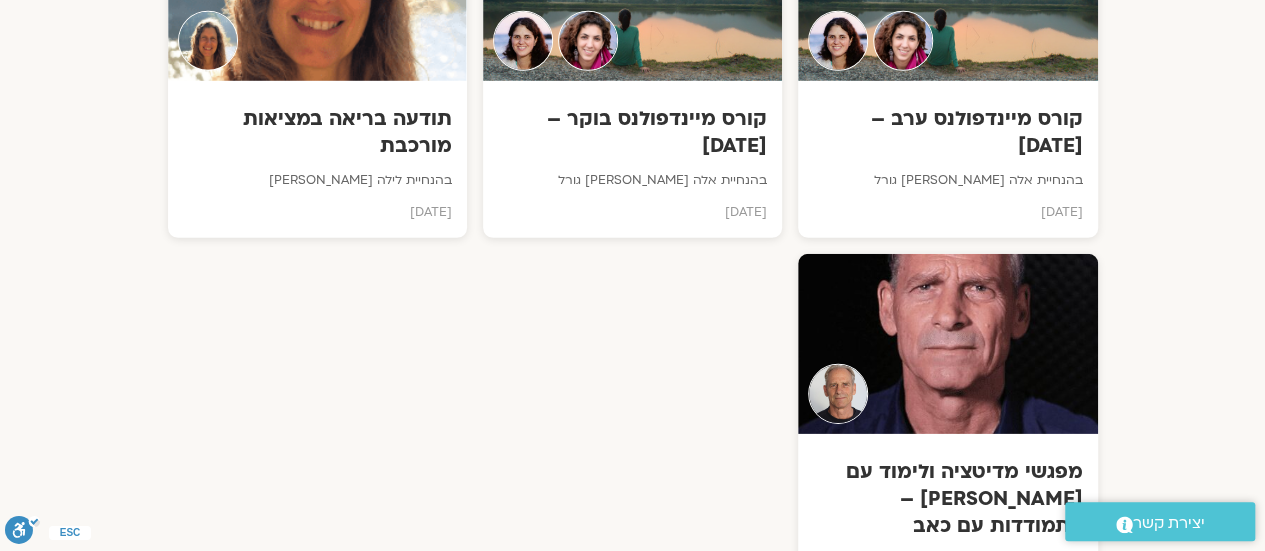 click on "לביצוע חיפוש של הקלטה לפי שם המרצה" at bounding box center [644, 758] 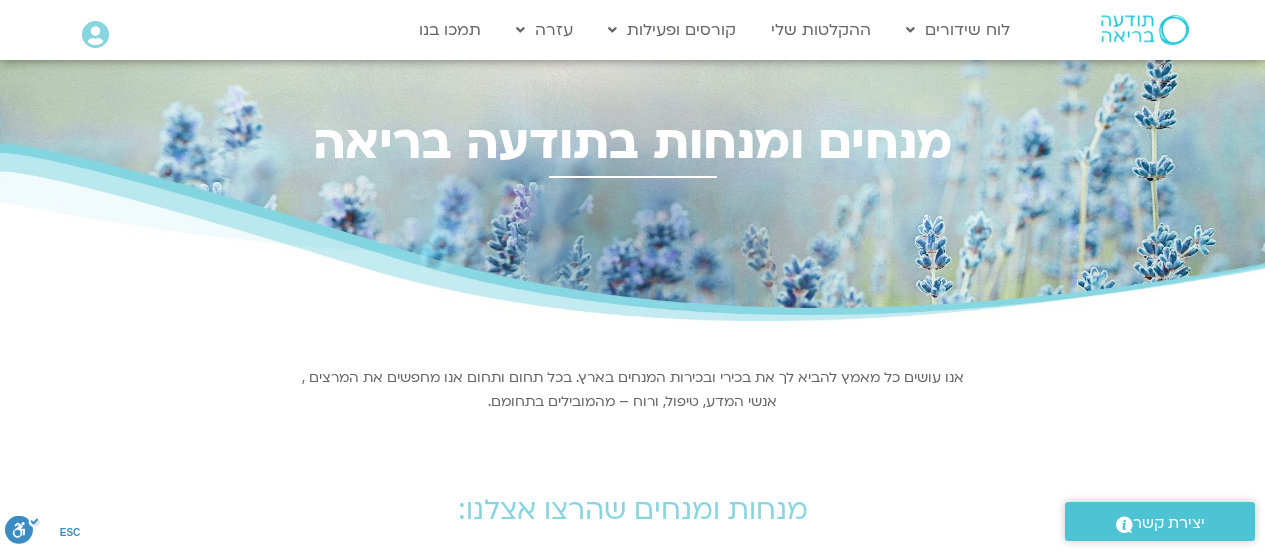 scroll, scrollTop: 0, scrollLeft: 0, axis: both 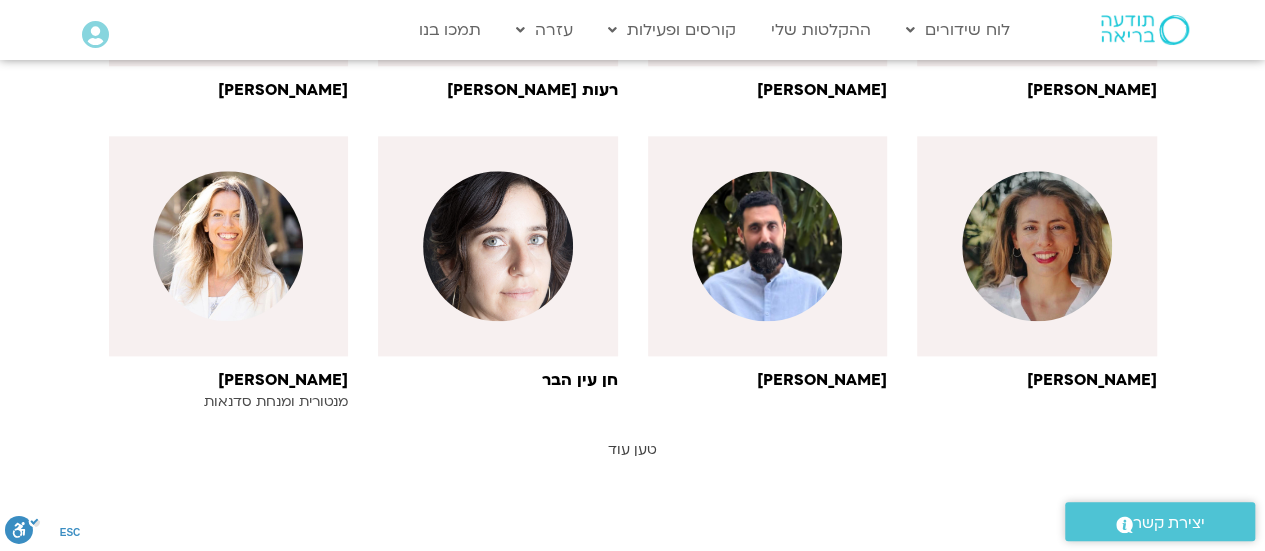click on "טען עוד" at bounding box center (632, 449) 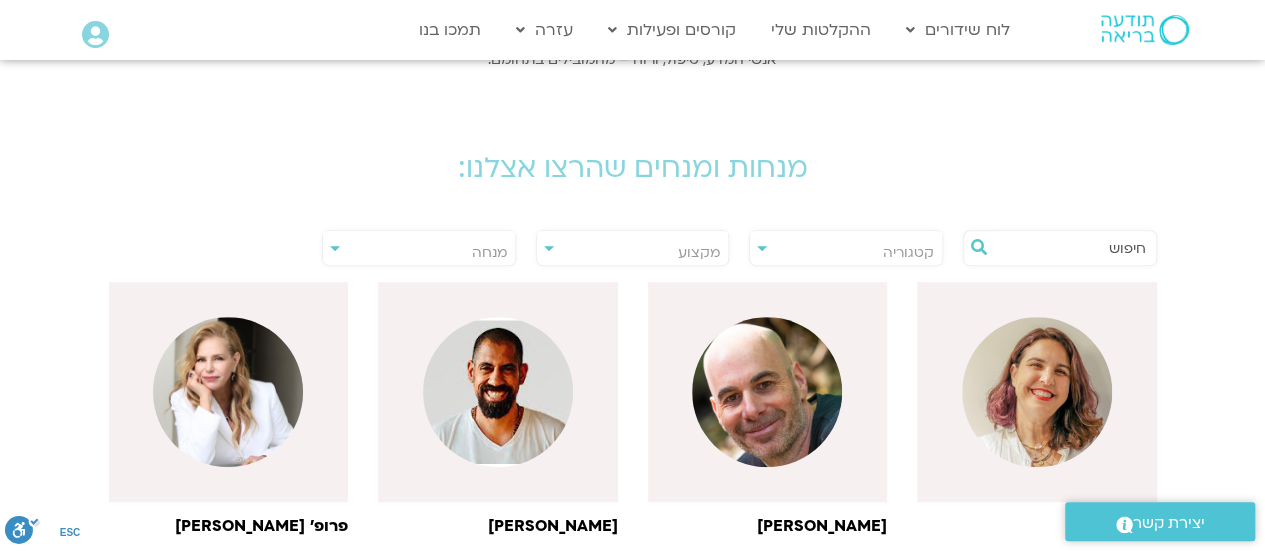 scroll, scrollTop: 338, scrollLeft: 0, axis: vertical 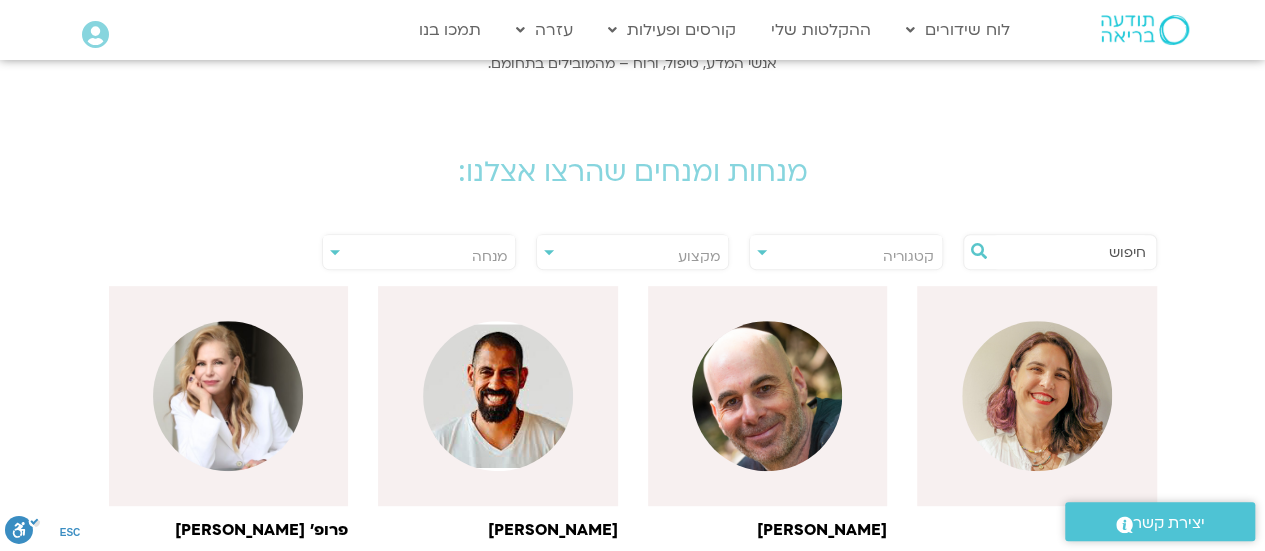 click on "**********" at bounding box center (846, 252) 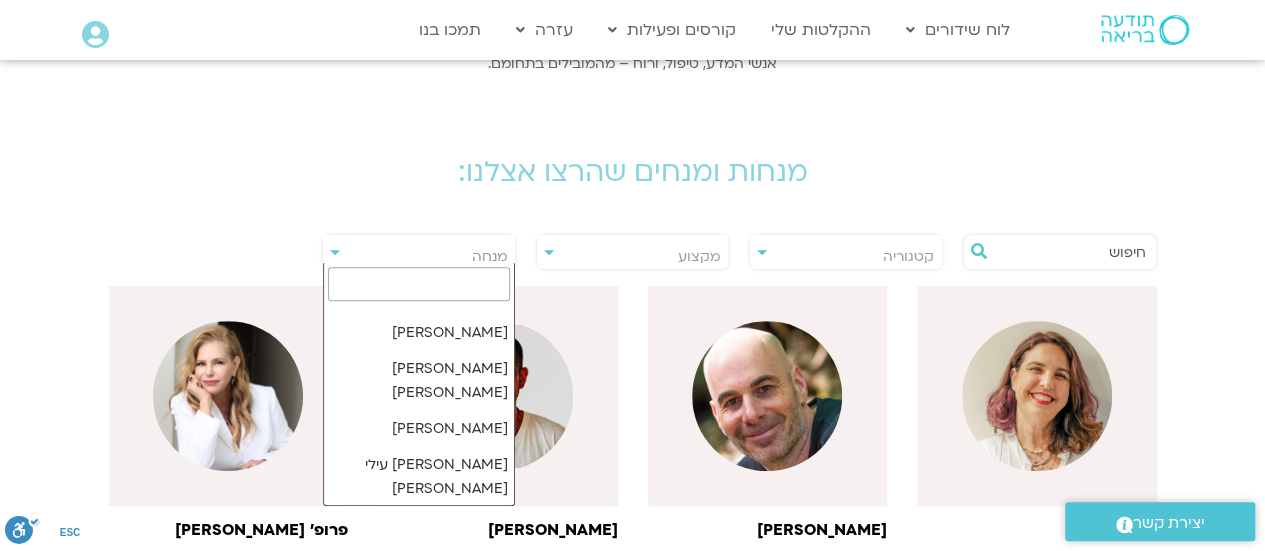 scroll, scrollTop: 7507, scrollLeft: 0, axis: vertical 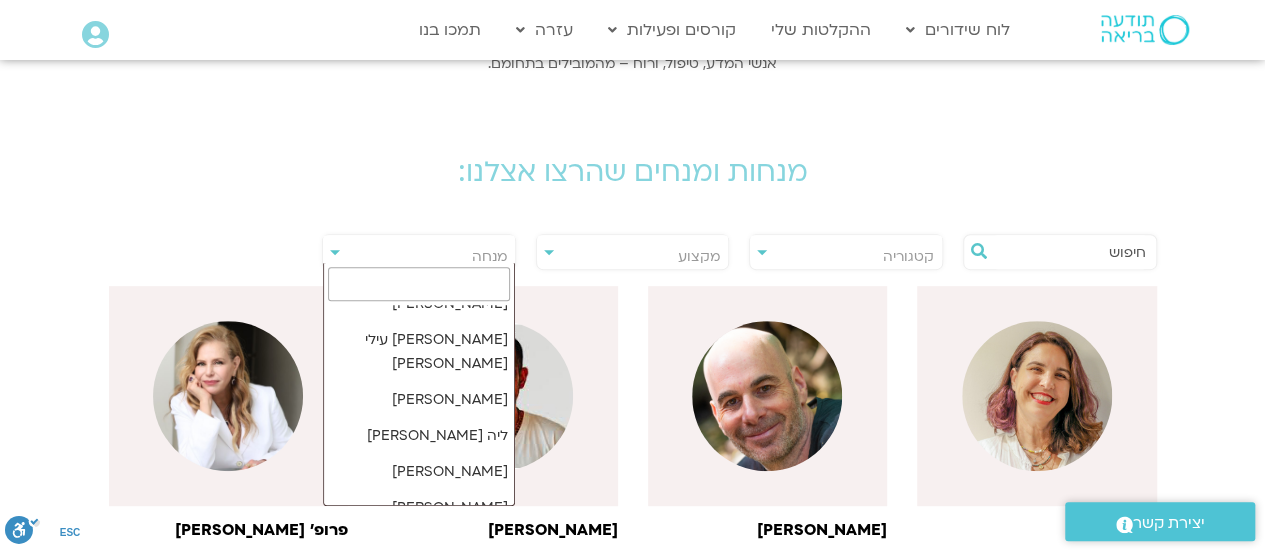click at bounding box center (419, 284) 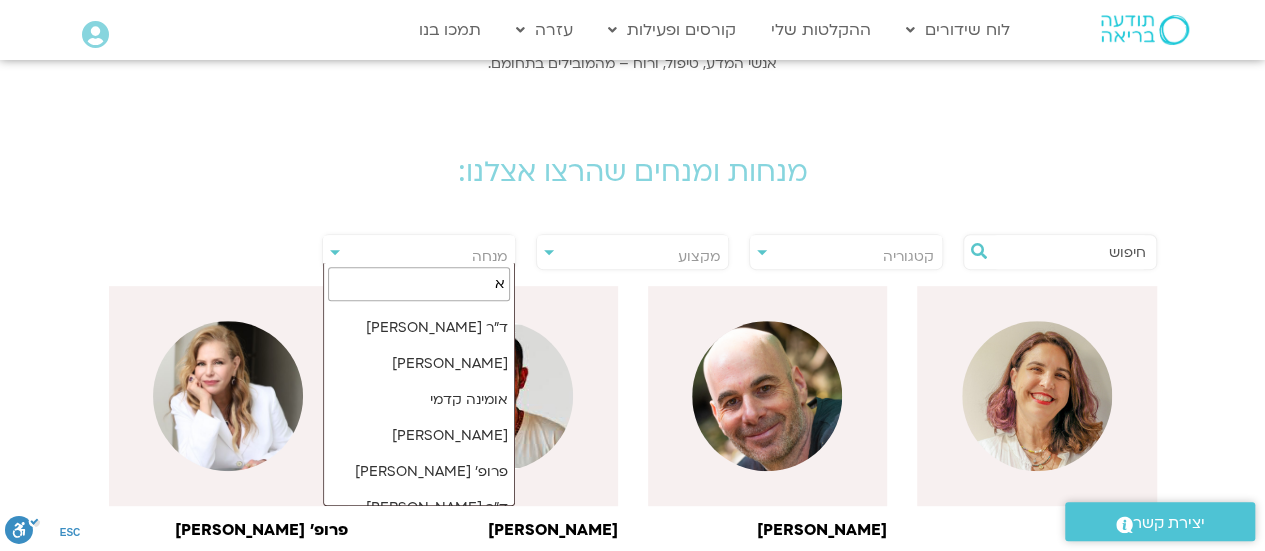 scroll, scrollTop: 0, scrollLeft: 0, axis: both 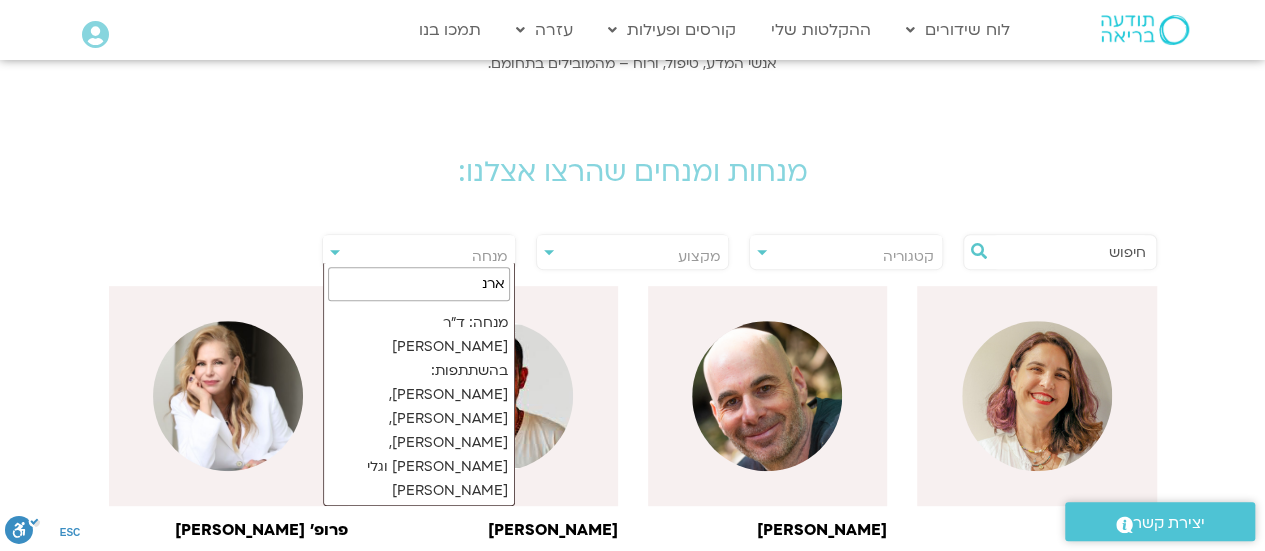 type on "ארנ" 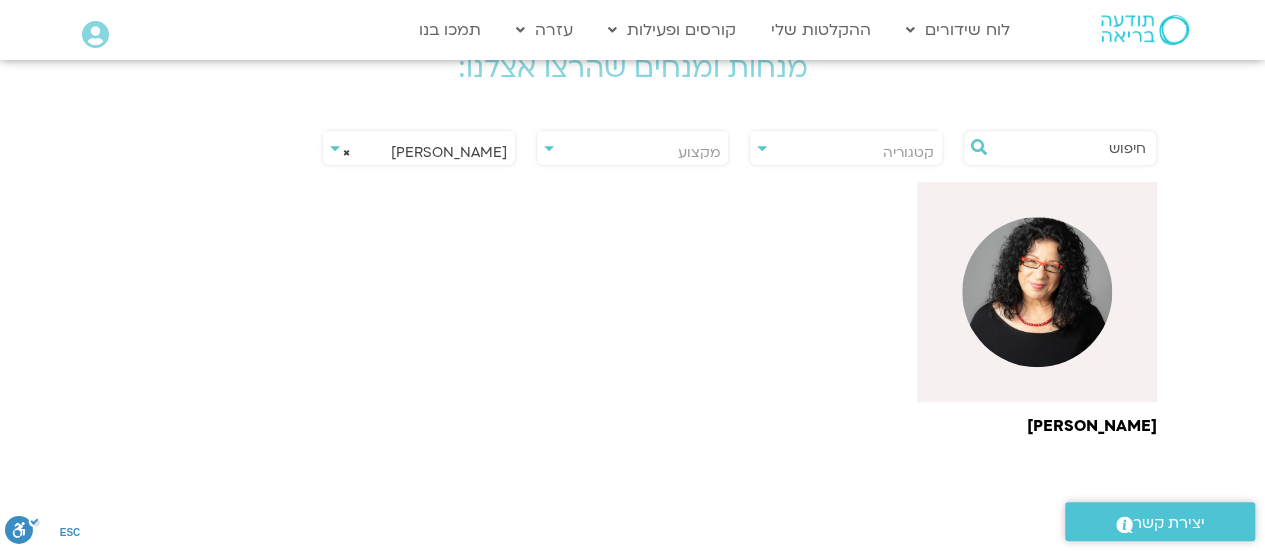 scroll, scrollTop: 443, scrollLeft: 0, axis: vertical 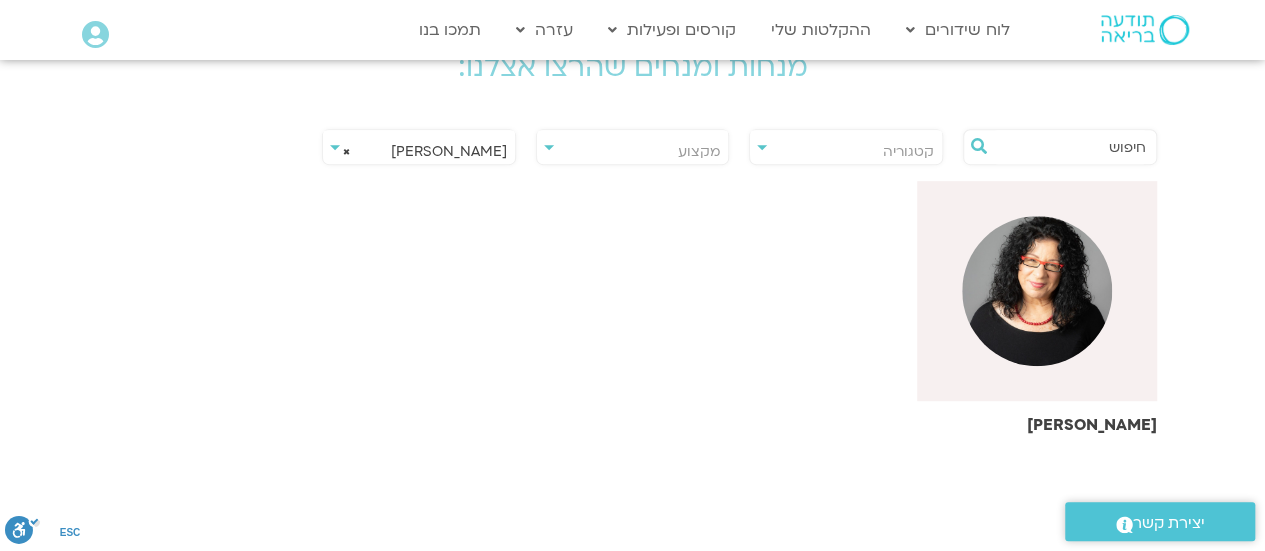 click at bounding box center (1037, 291) 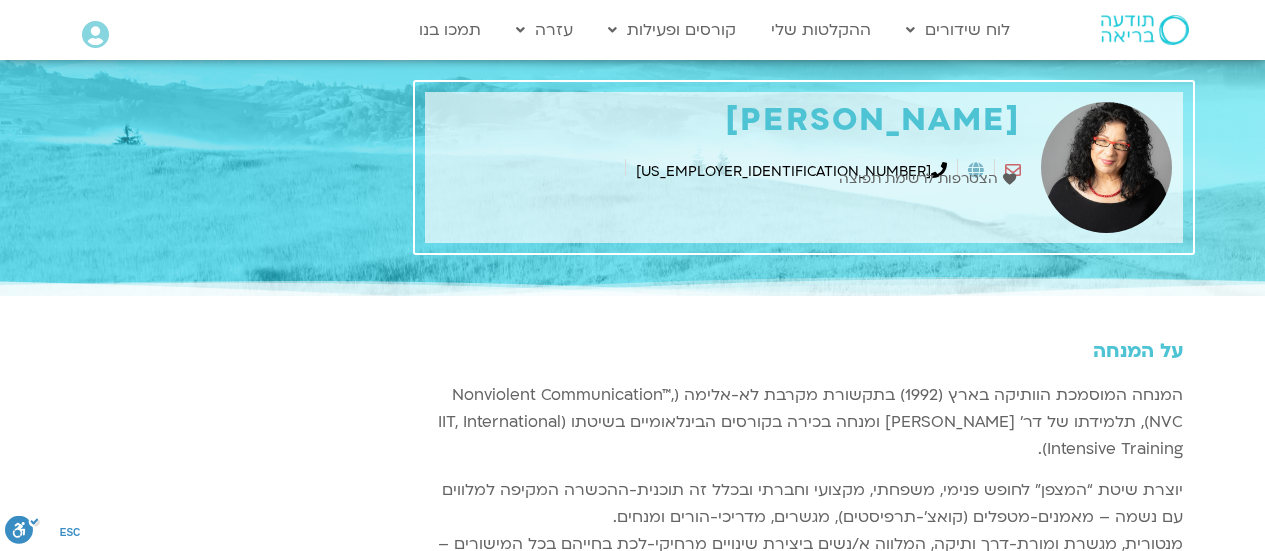 scroll, scrollTop: 0, scrollLeft: 0, axis: both 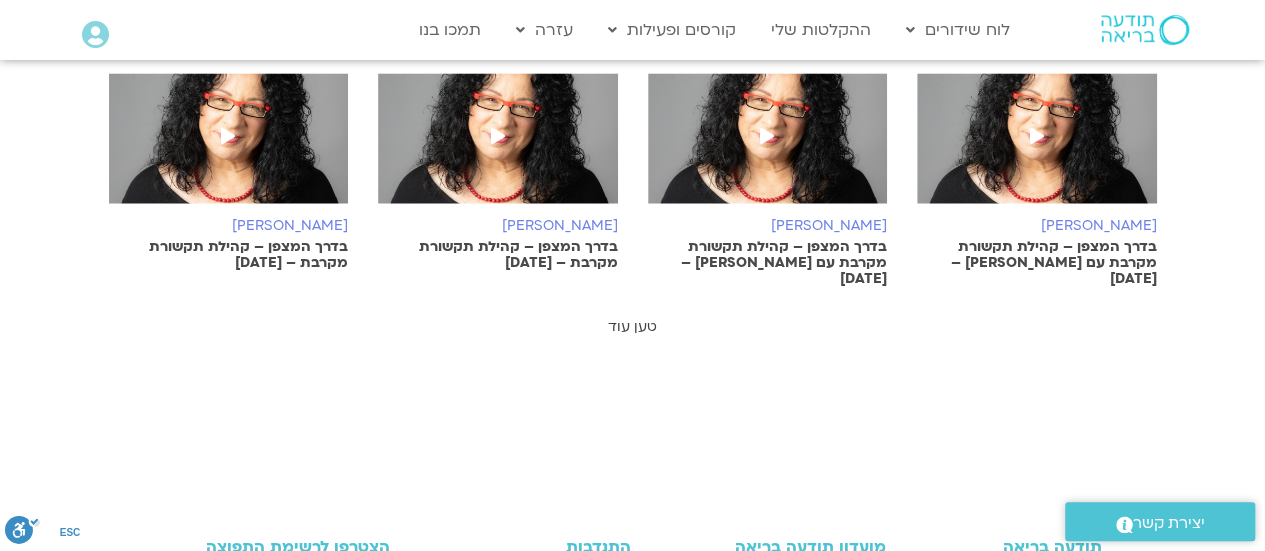 click on "טען עוד" at bounding box center (632, 326) 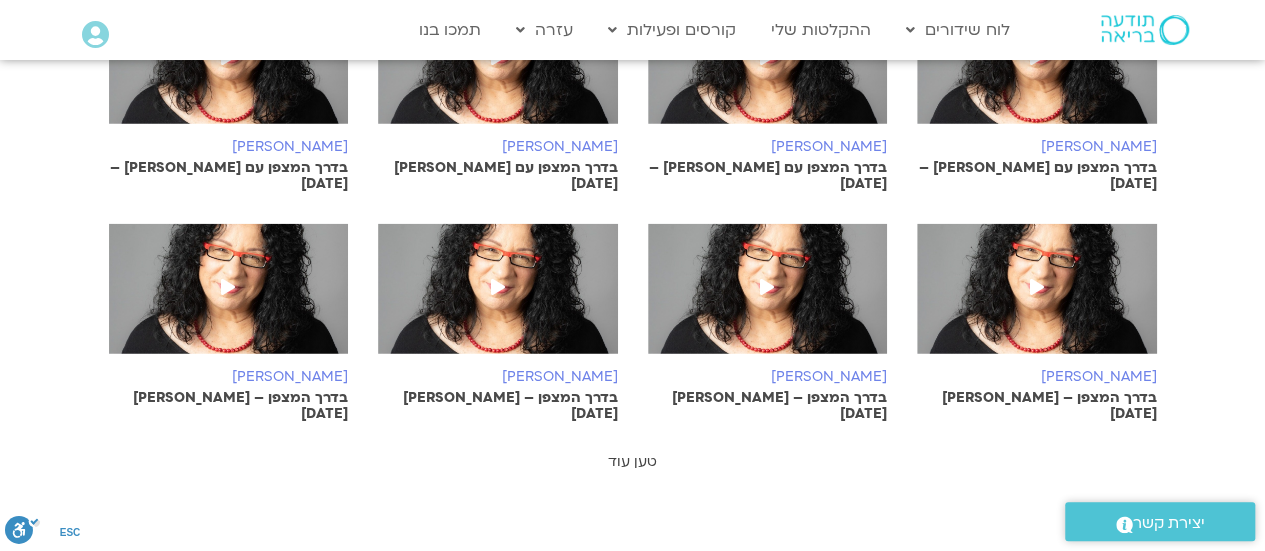 scroll, scrollTop: 2252, scrollLeft: 0, axis: vertical 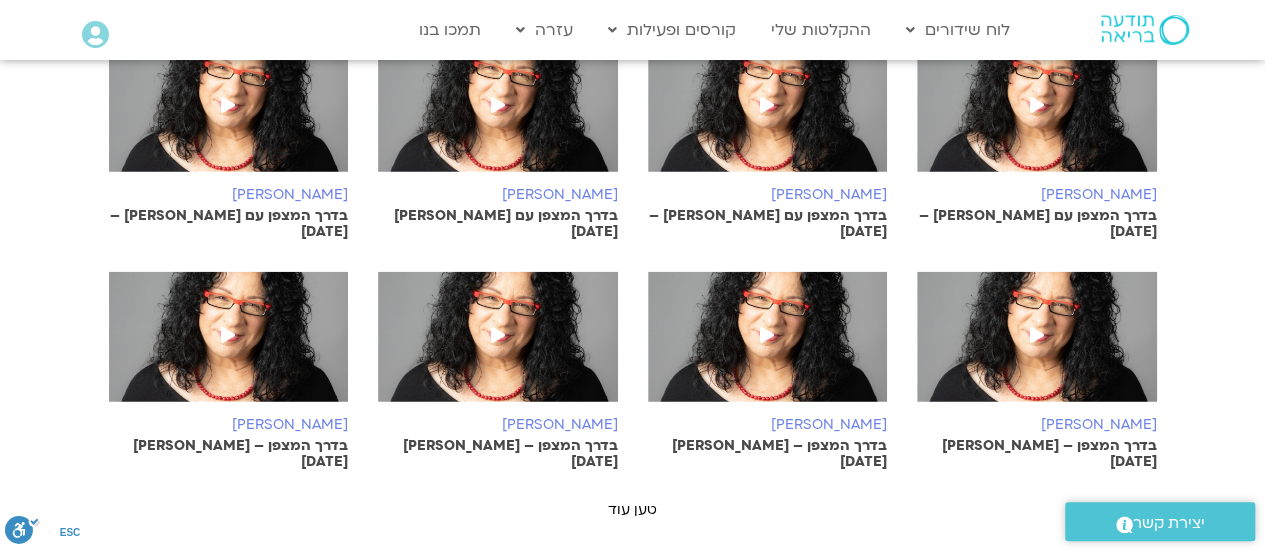 click on "תודעה בריאה
מי אנחנו
צור קשר
תקנון
הצהרת נגישות
מועדון תודעה בריאה
לוח שידורים למנויים
הצטרפות לקורסים
התנדבות
התנדבות בתודעה בריאה" at bounding box center (632, 848) 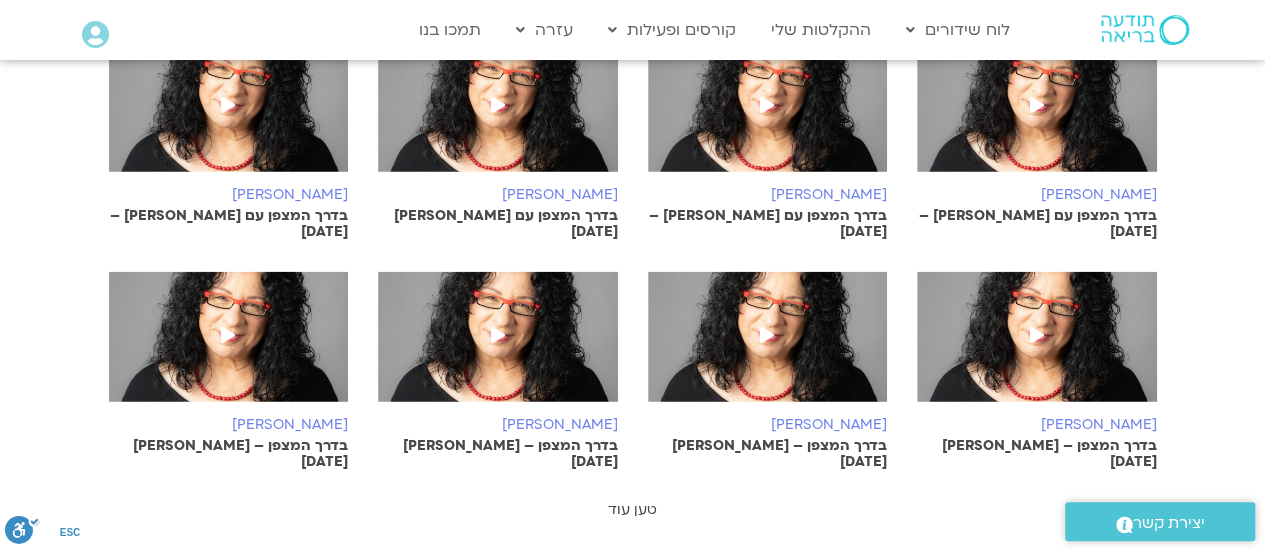 click on "טען עוד" at bounding box center (632, 509) 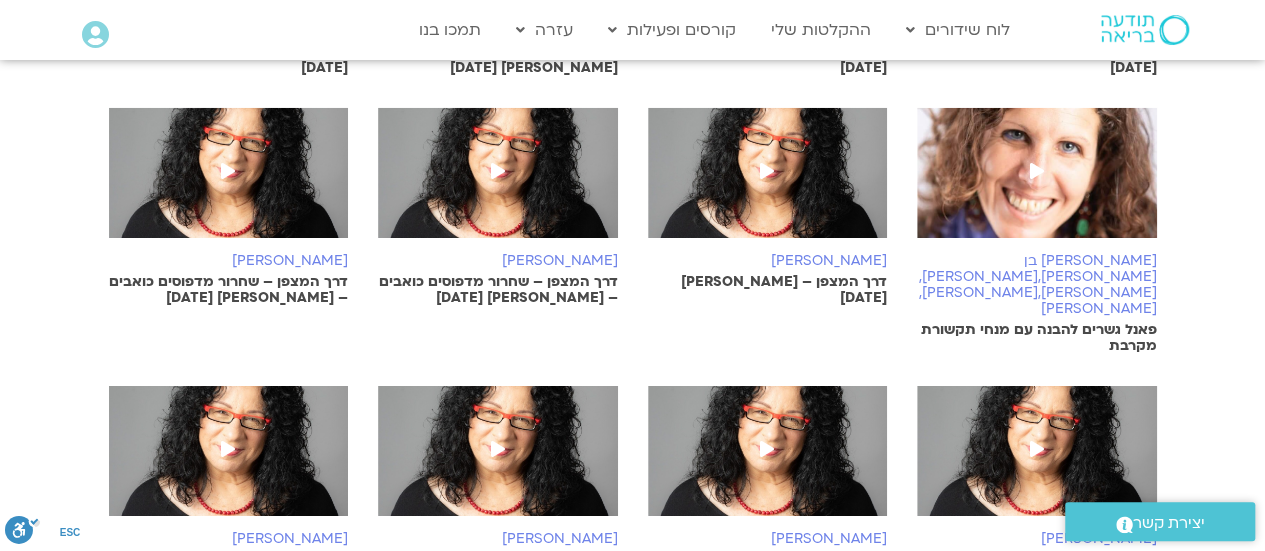 scroll, scrollTop: 3112, scrollLeft: 0, axis: vertical 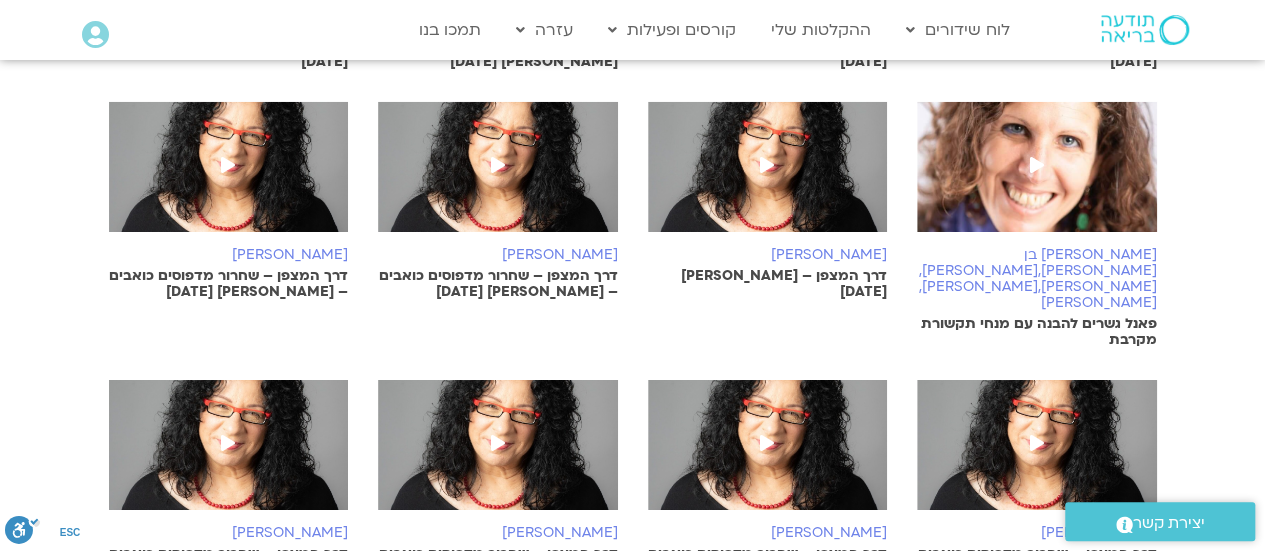 click on "טען עוד" at bounding box center (632, 617) 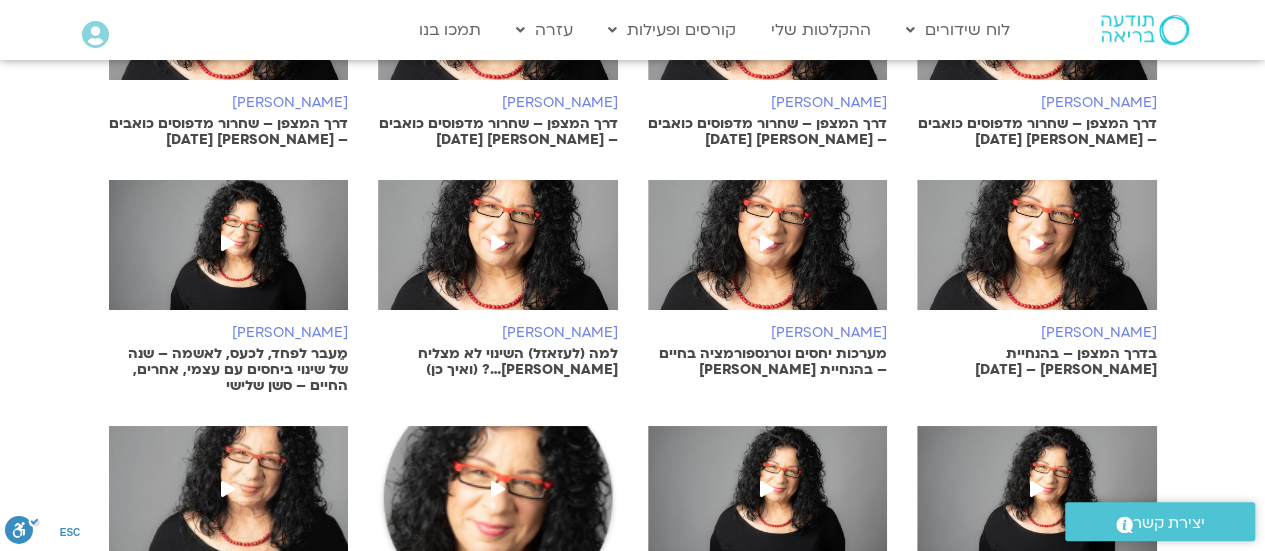 scroll, scrollTop: 3544, scrollLeft: 0, axis: vertical 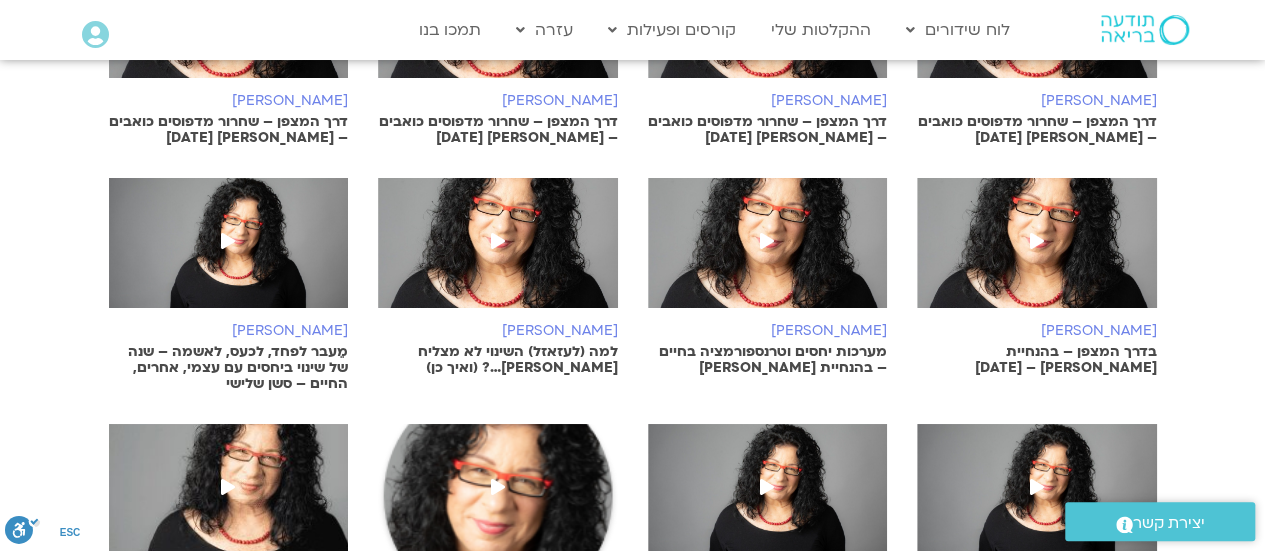 click at bounding box center (1037, 243) 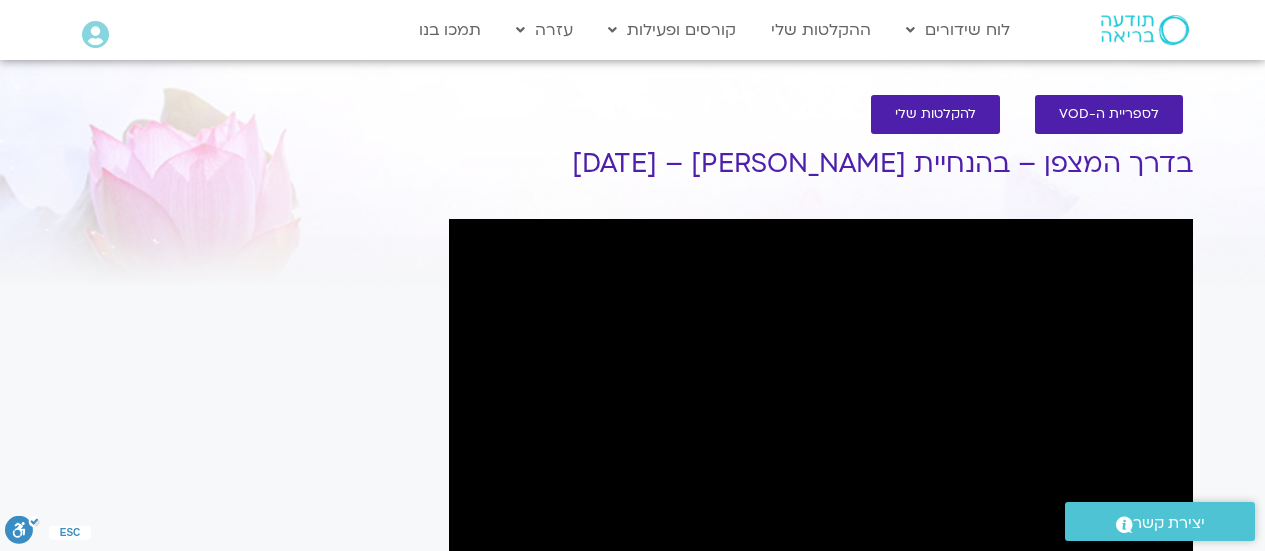 scroll, scrollTop: 0, scrollLeft: 0, axis: both 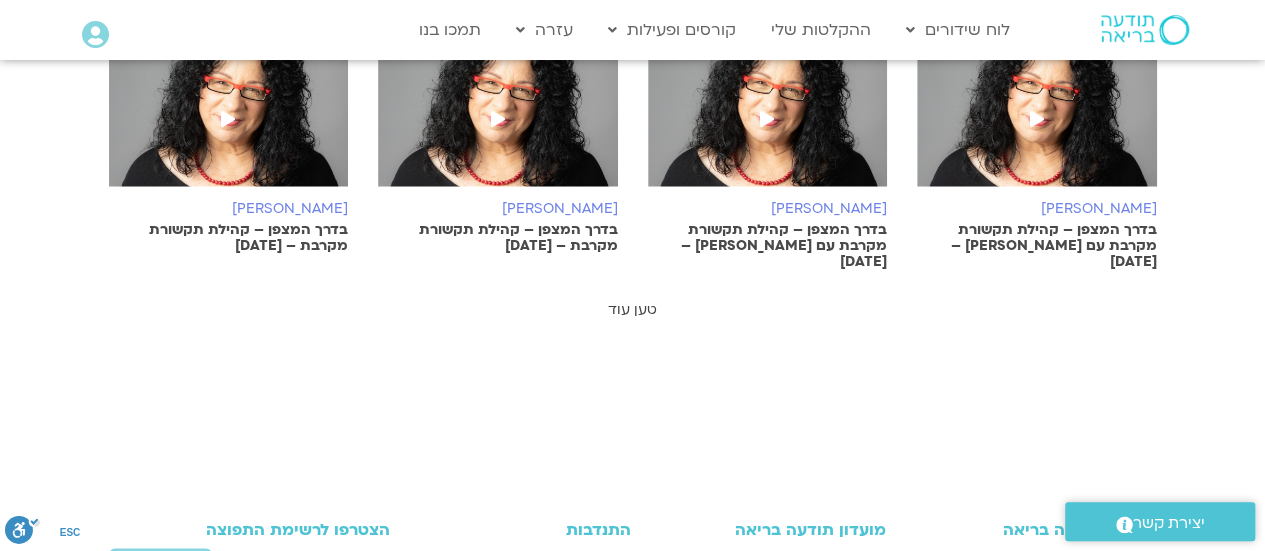 click on "טען עוד" at bounding box center (632, 309) 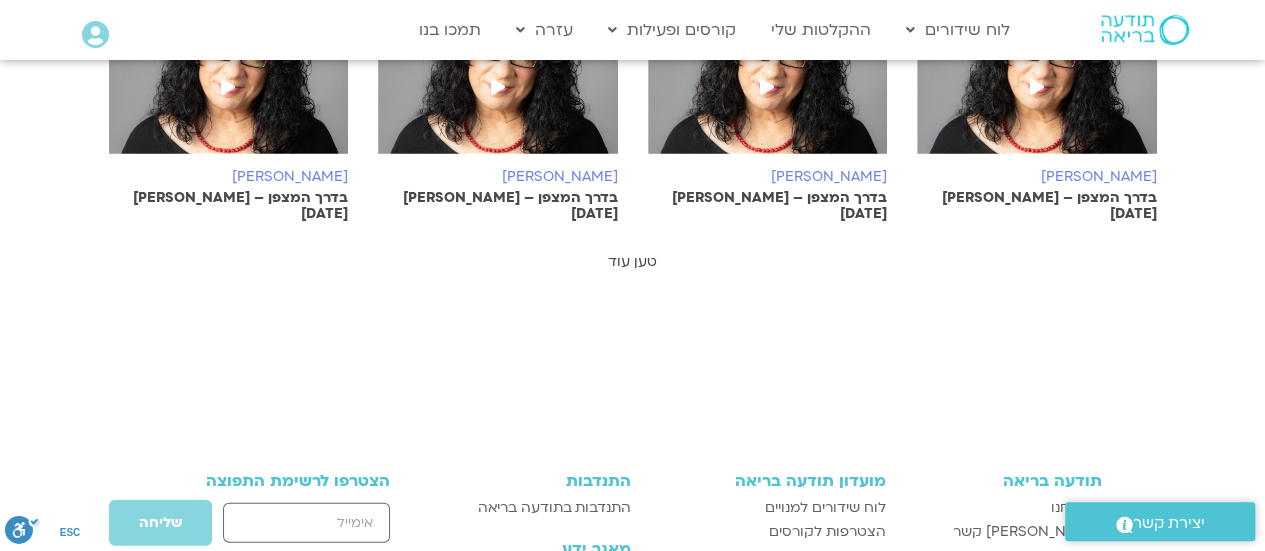 scroll, scrollTop: 2502, scrollLeft: 0, axis: vertical 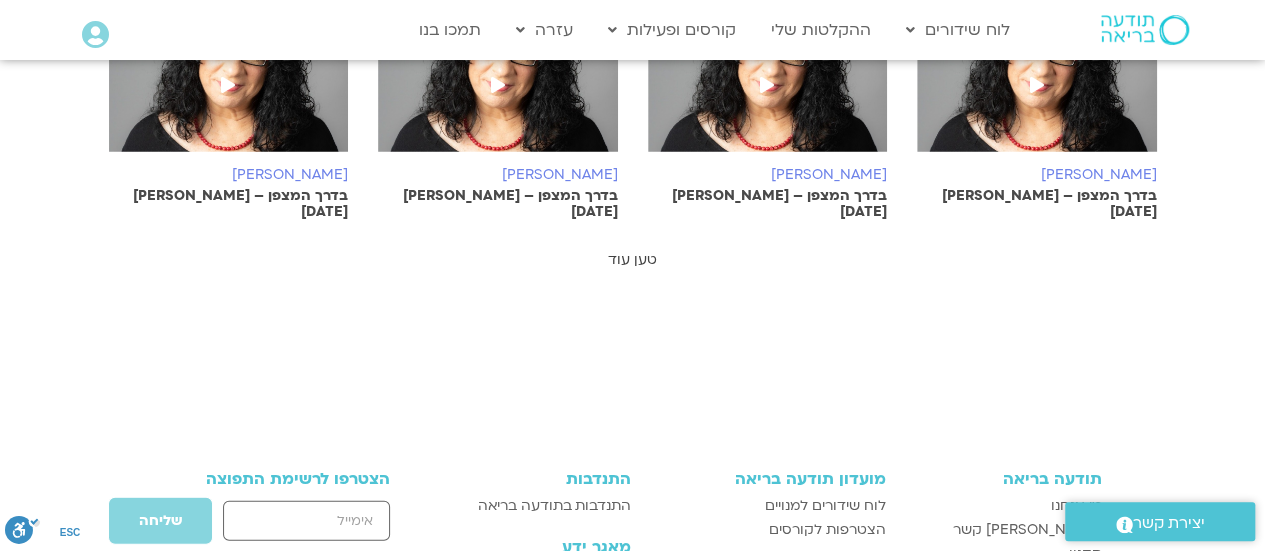 click on "טען עוד" at bounding box center (632, 259) 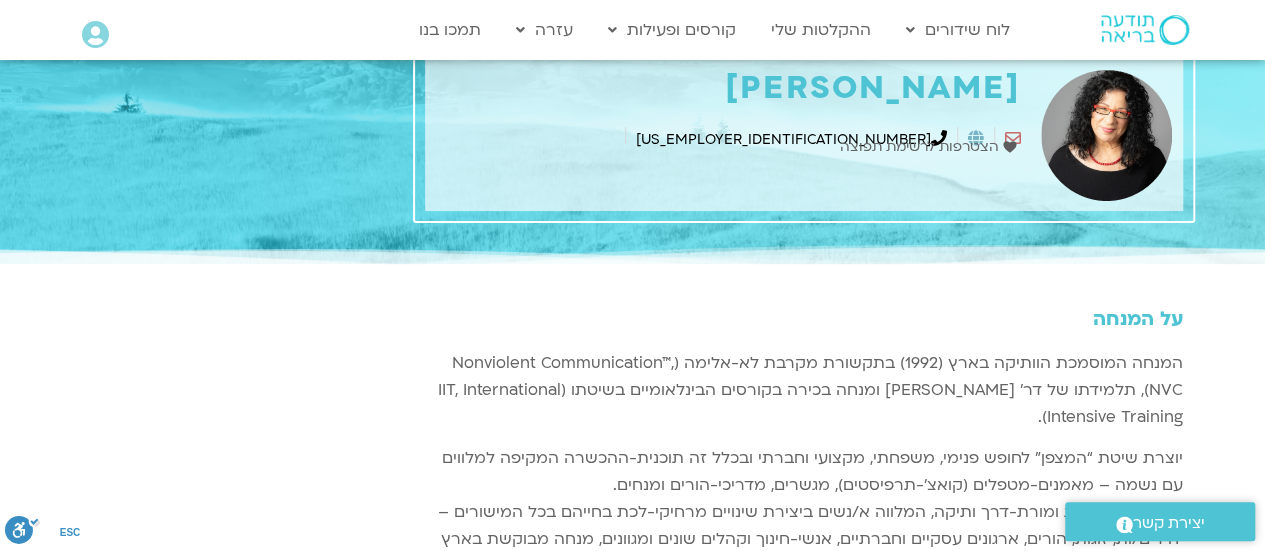 scroll, scrollTop: 44, scrollLeft: 0, axis: vertical 